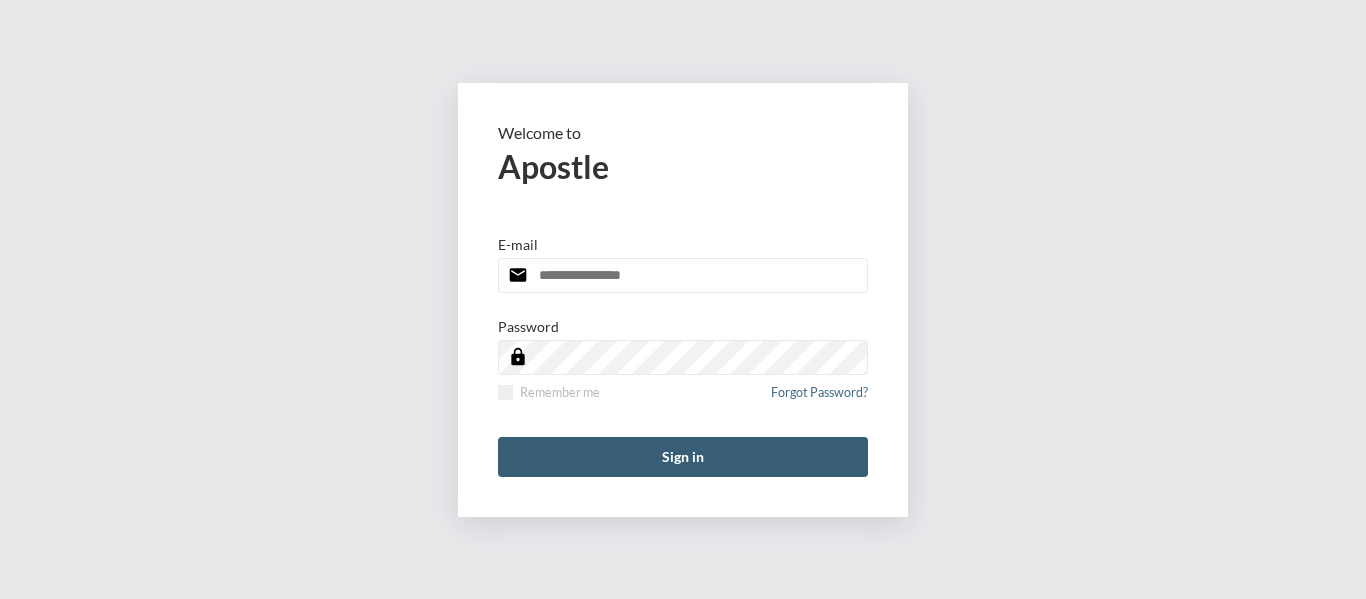 scroll, scrollTop: 0, scrollLeft: 0, axis: both 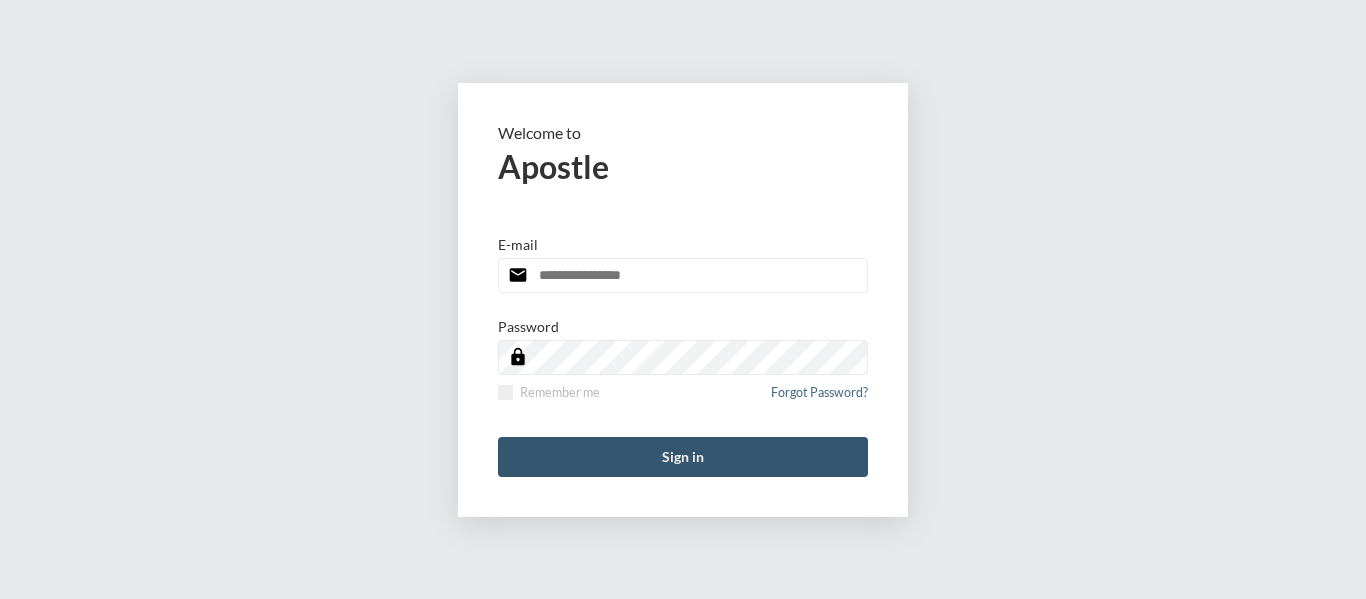 type on "**********" 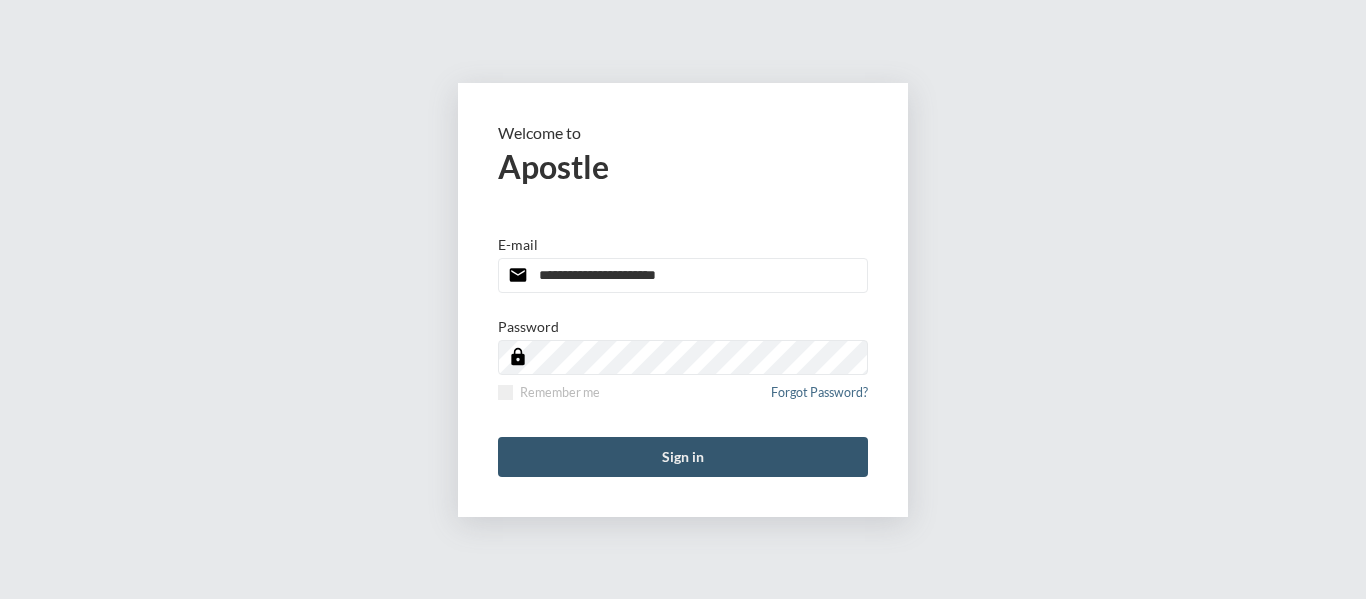 click on "Sign in" at bounding box center [683, 457] 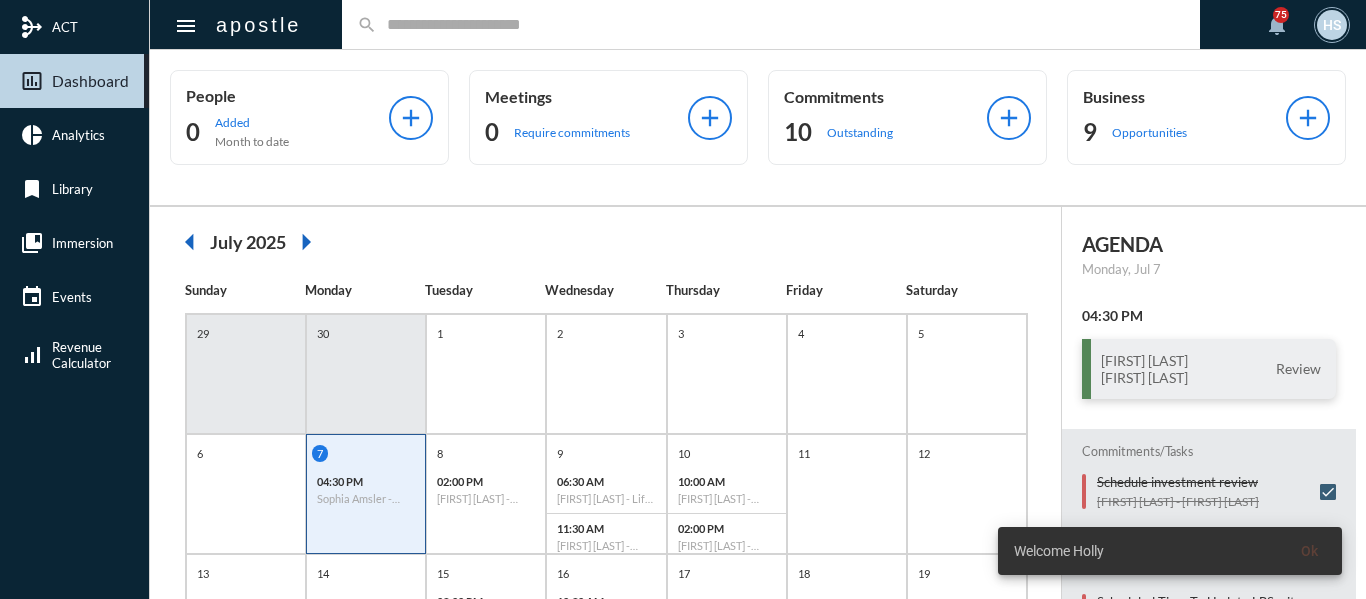 click at bounding box center [781, 24] 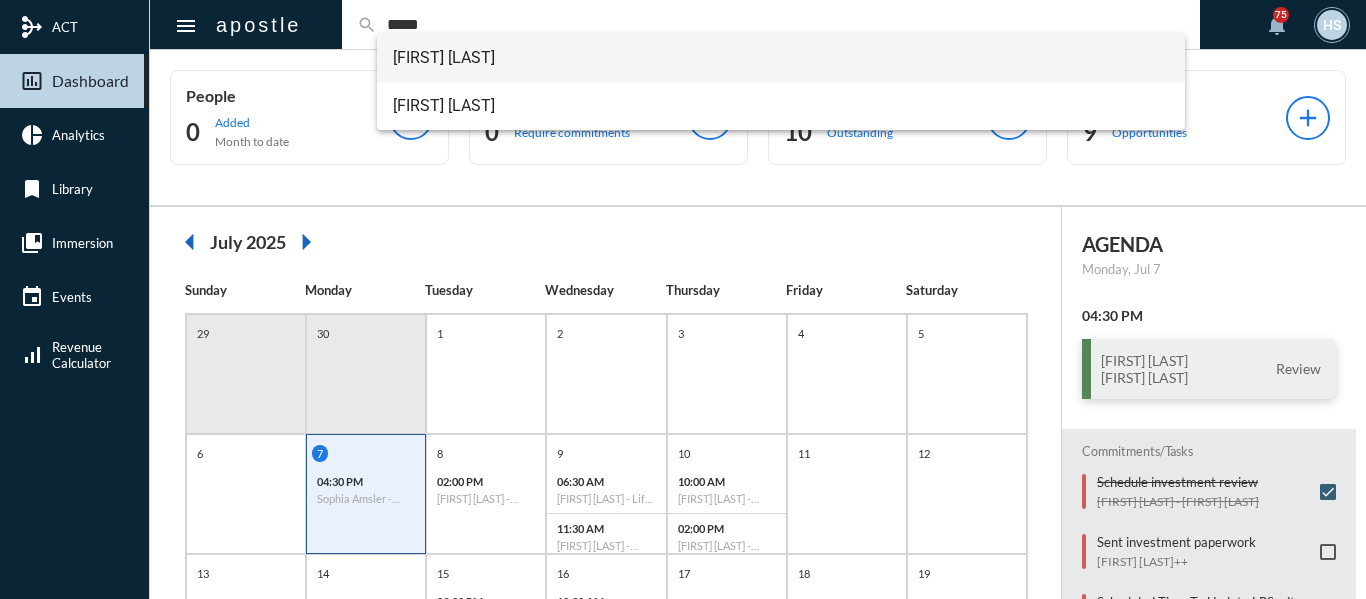 type on "*****" 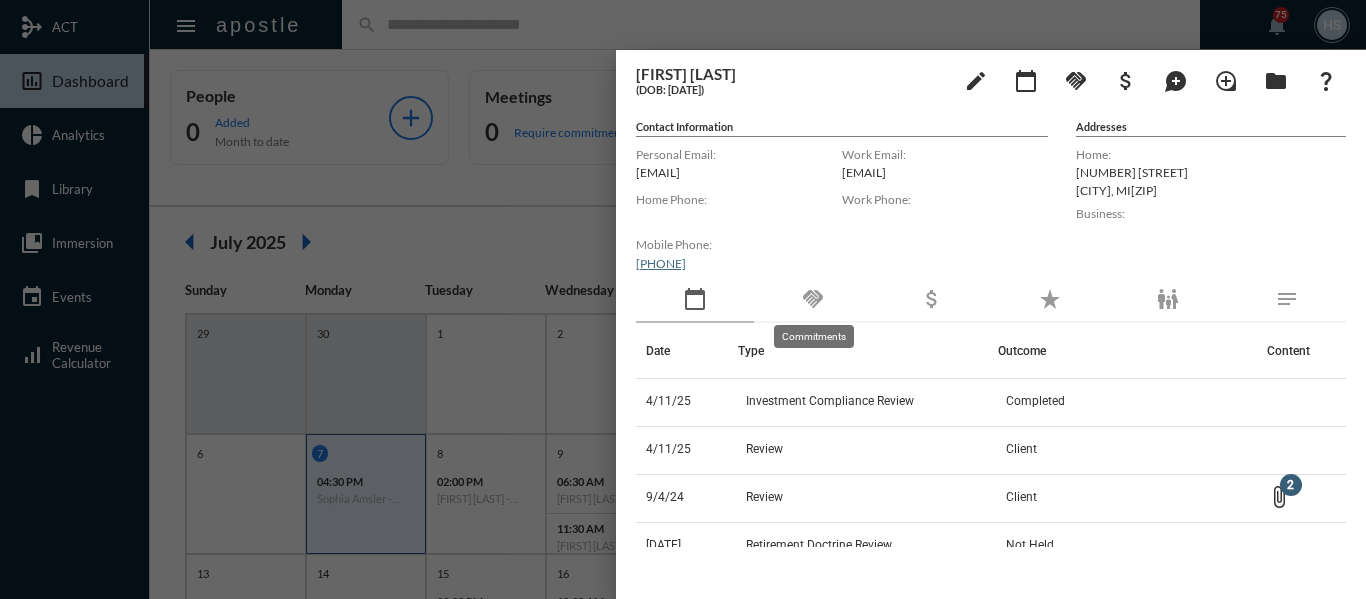 click on "handshake" at bounding box center [813, 299] 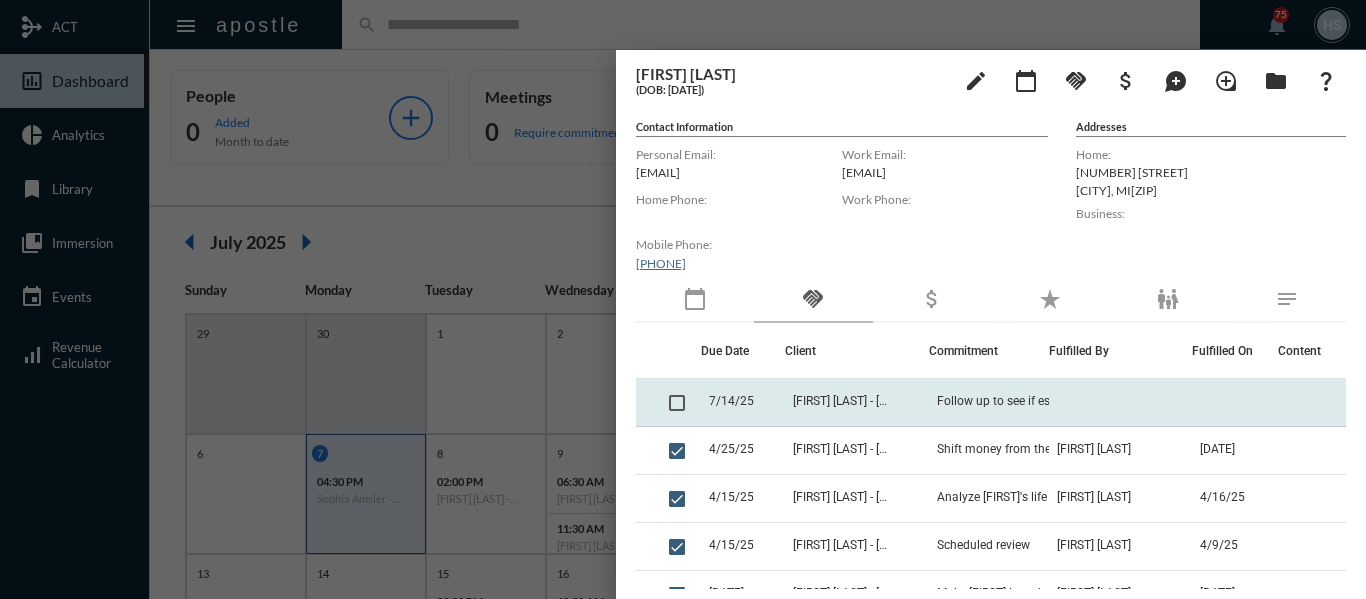 click at bounding box center (677, 403) 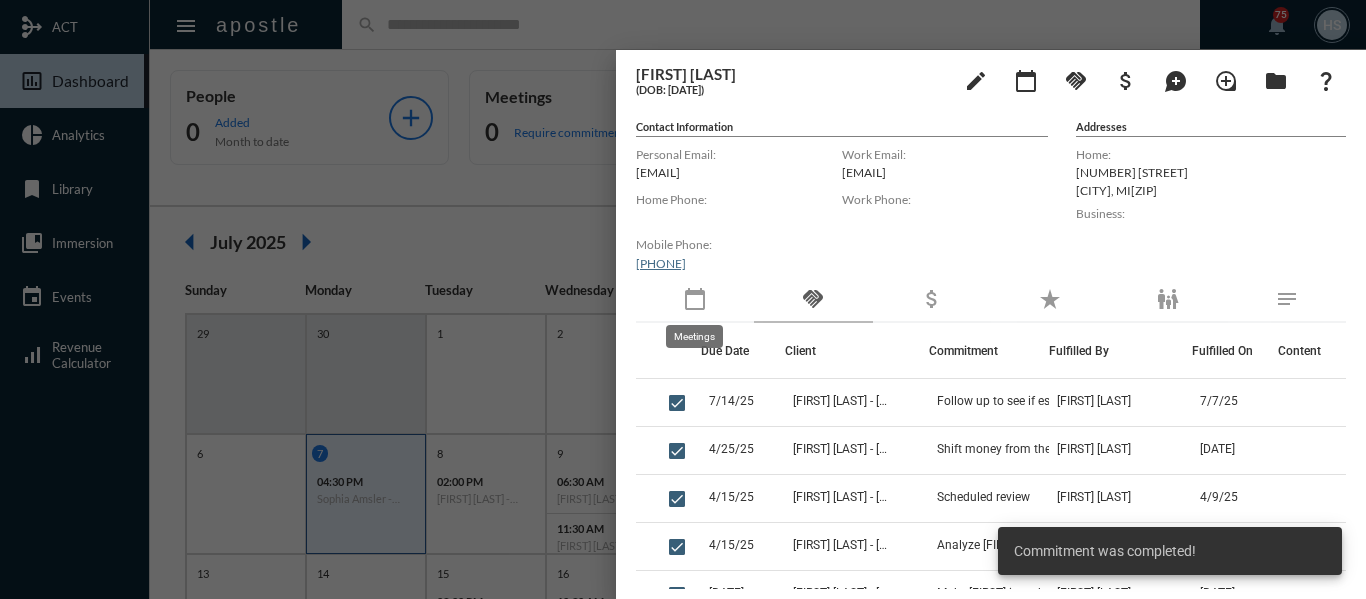 click on "calendar_today" at bounding box center [695, 299] 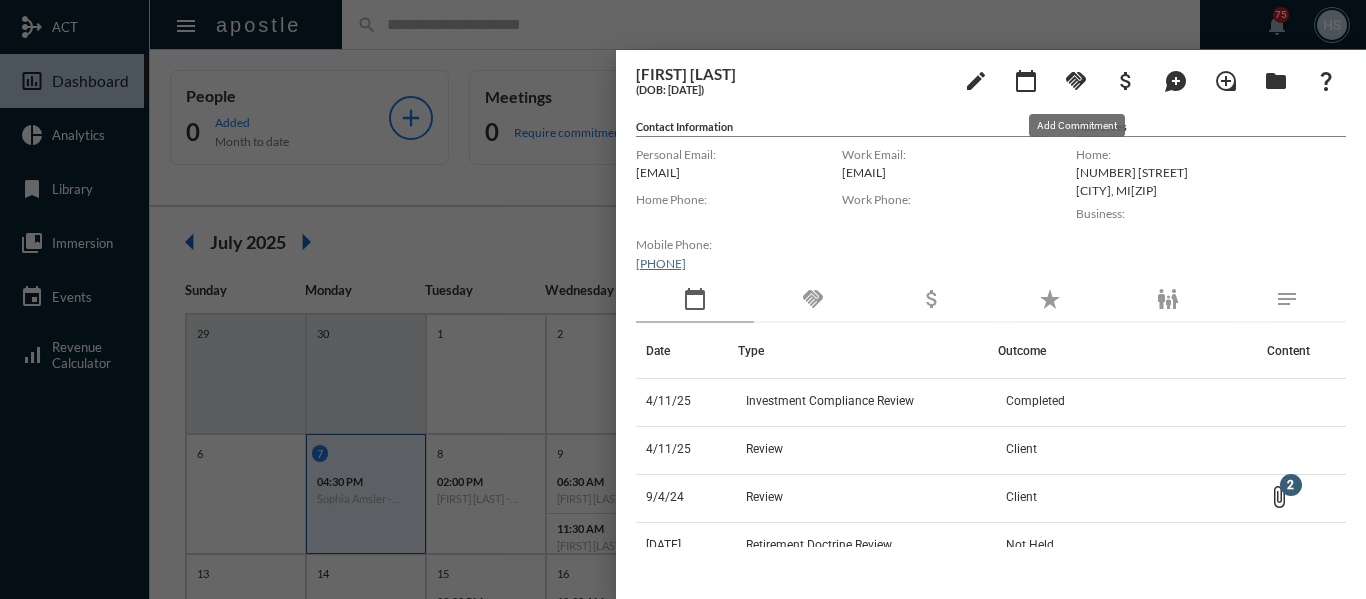 click on "handshake" at bounding box center [1076, 81] 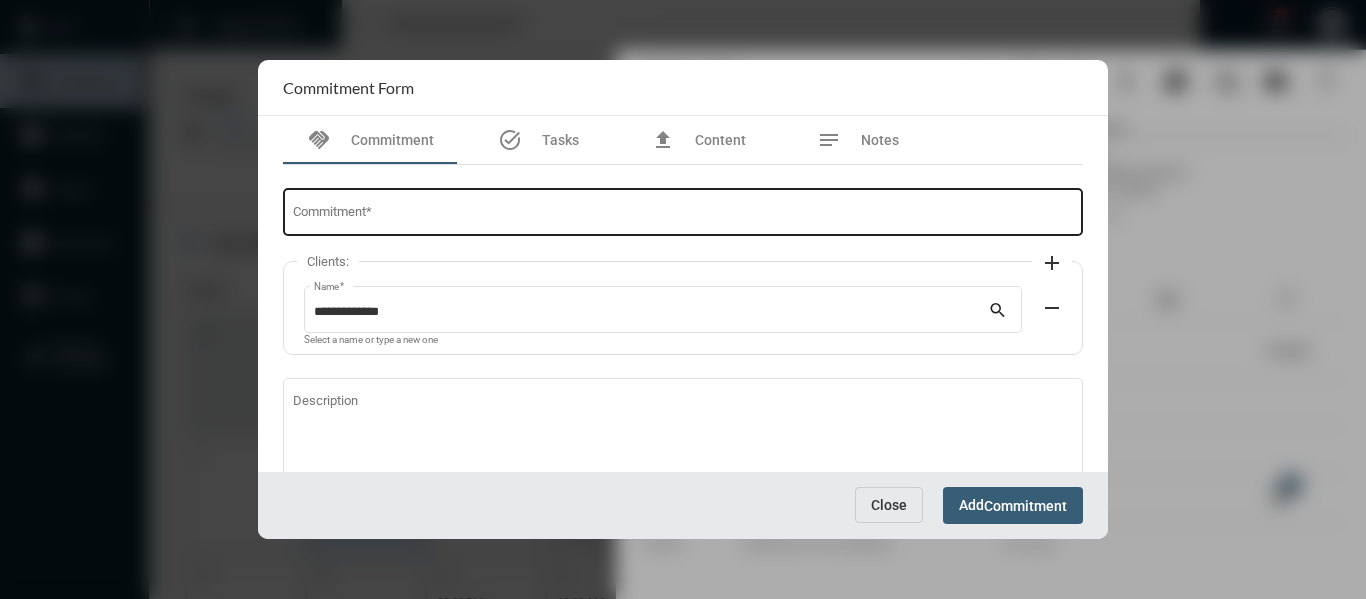 click on "Commitment  *" at bounding box center [683, 215] 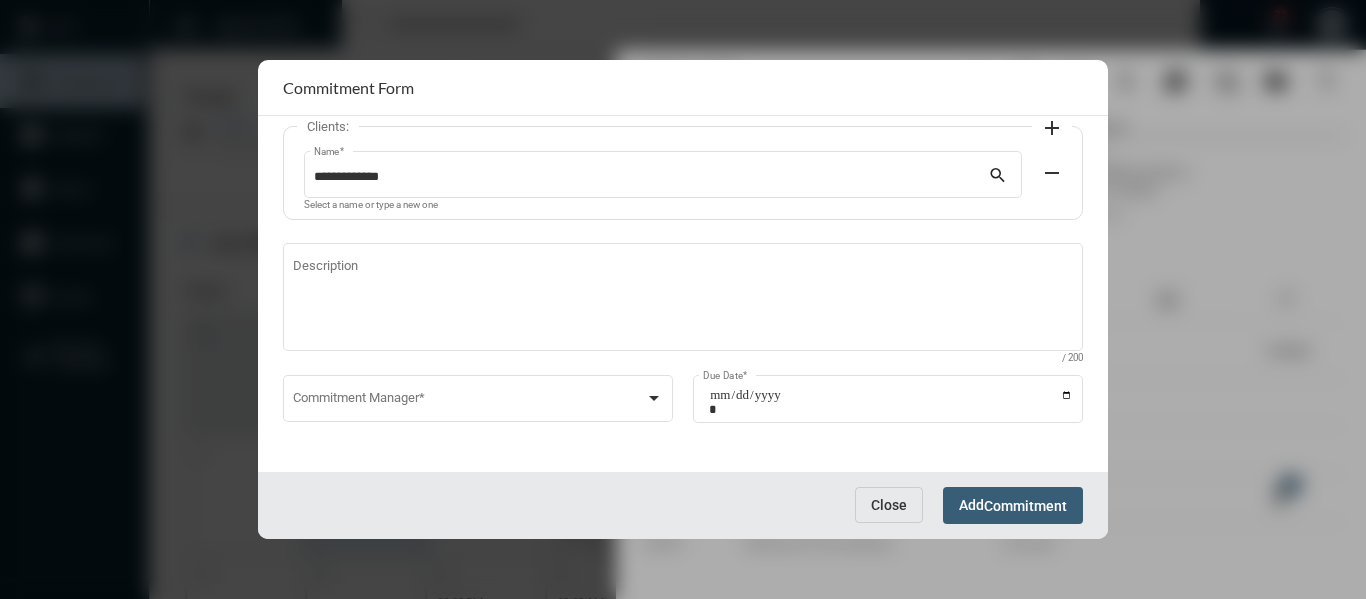 scroll, scrollTop: 136, scrollLeft: 0, axis: vertical 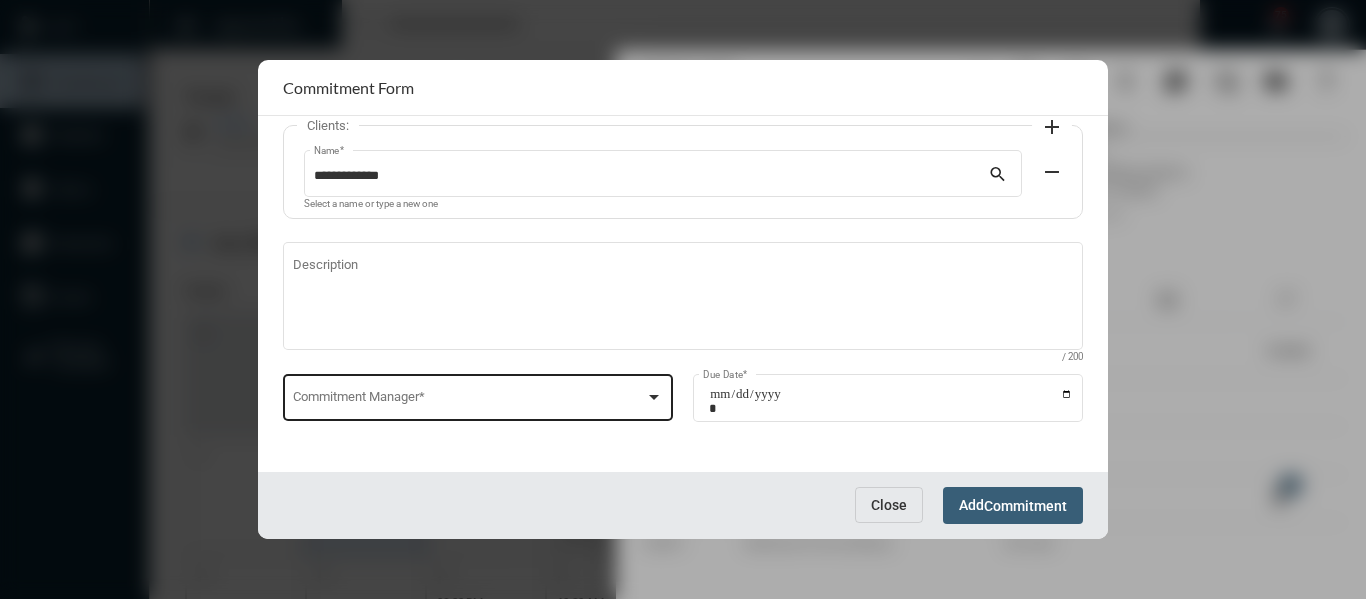 type on "**********" 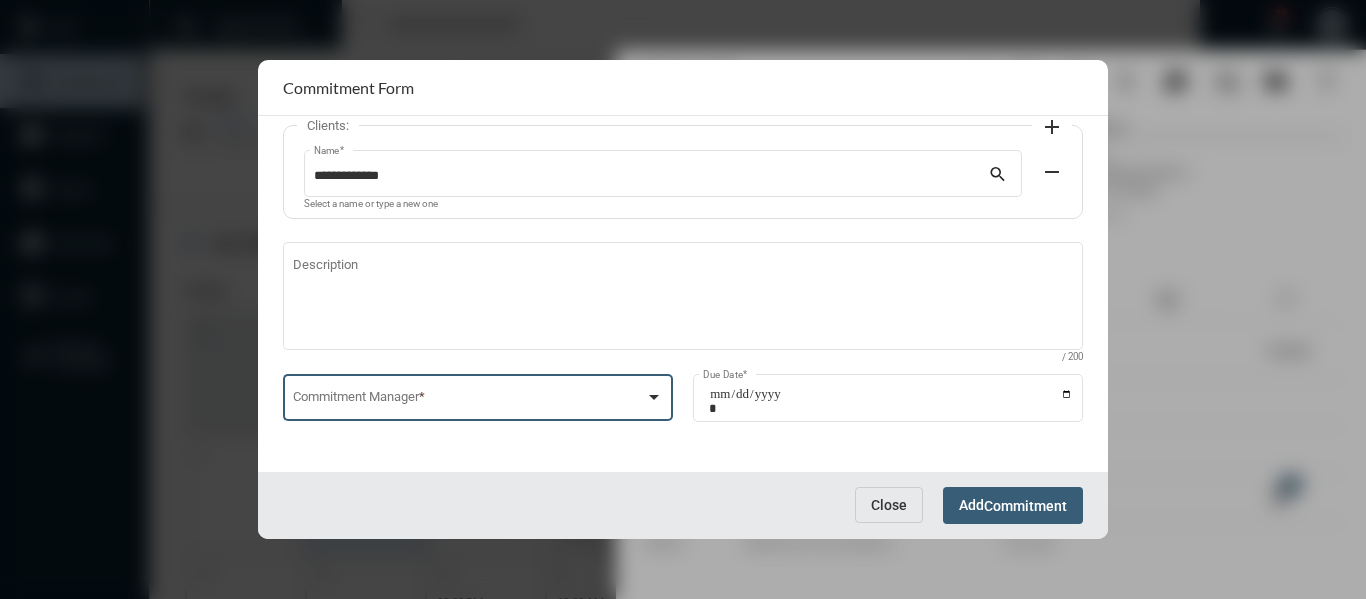 click at bounding box center [654, 397] 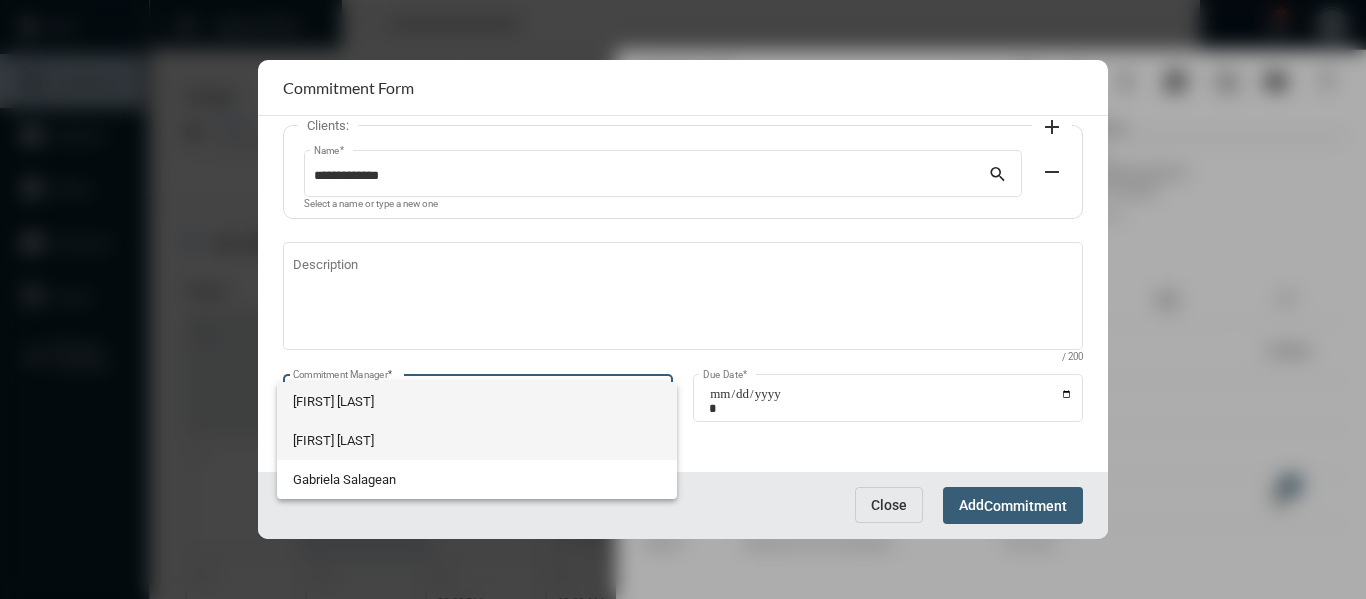 click on "[FIRST] [LAST]" at bounding box center (477, 440) 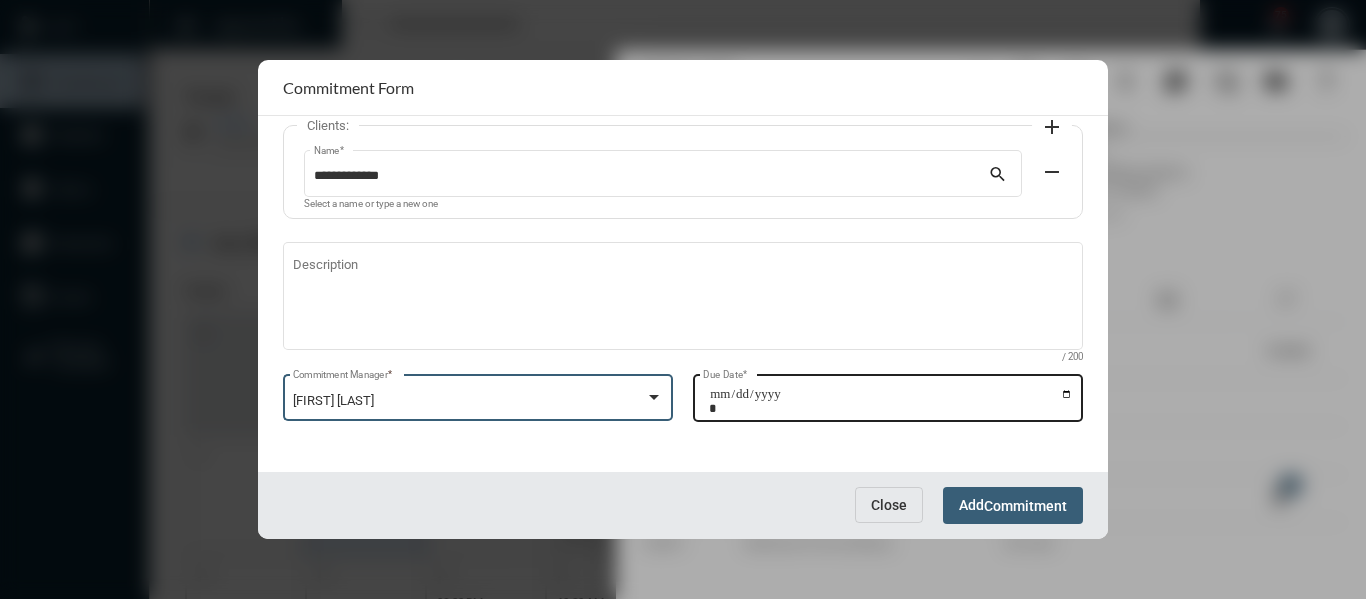 click on "Due Date  *" at bounding box center (891, 401) 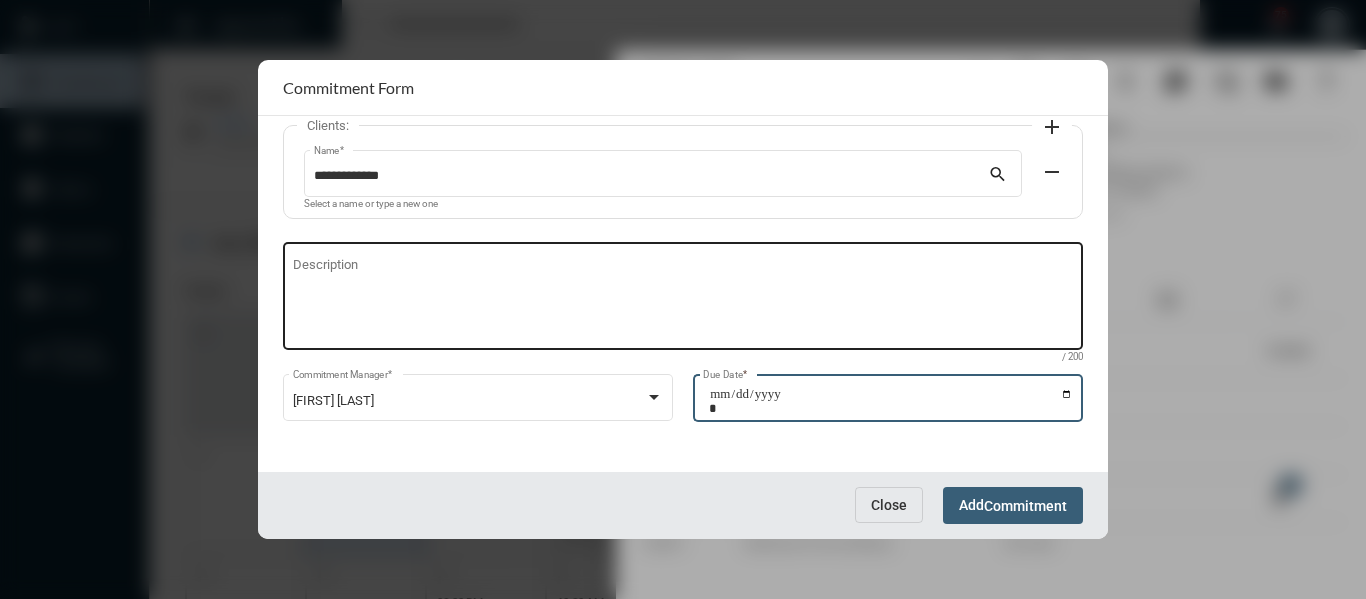 type on "**********" 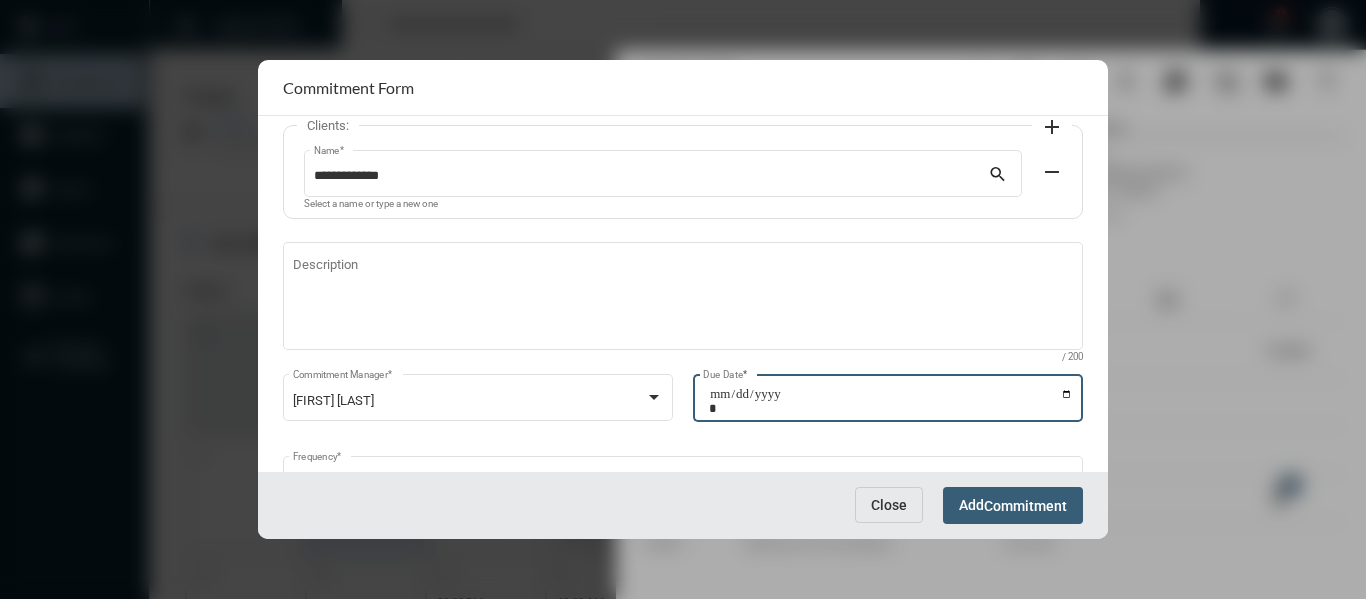 click on "Commitment" at bounding box center (1025, 506) 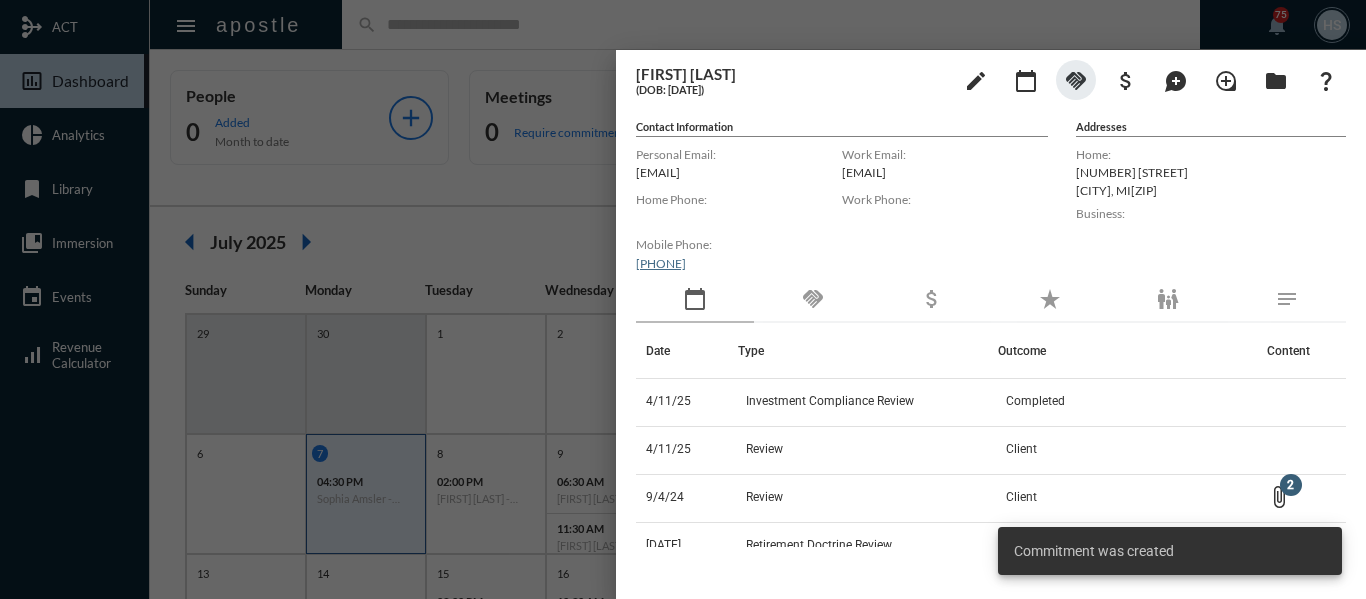 click at bounding box center (683, 299) 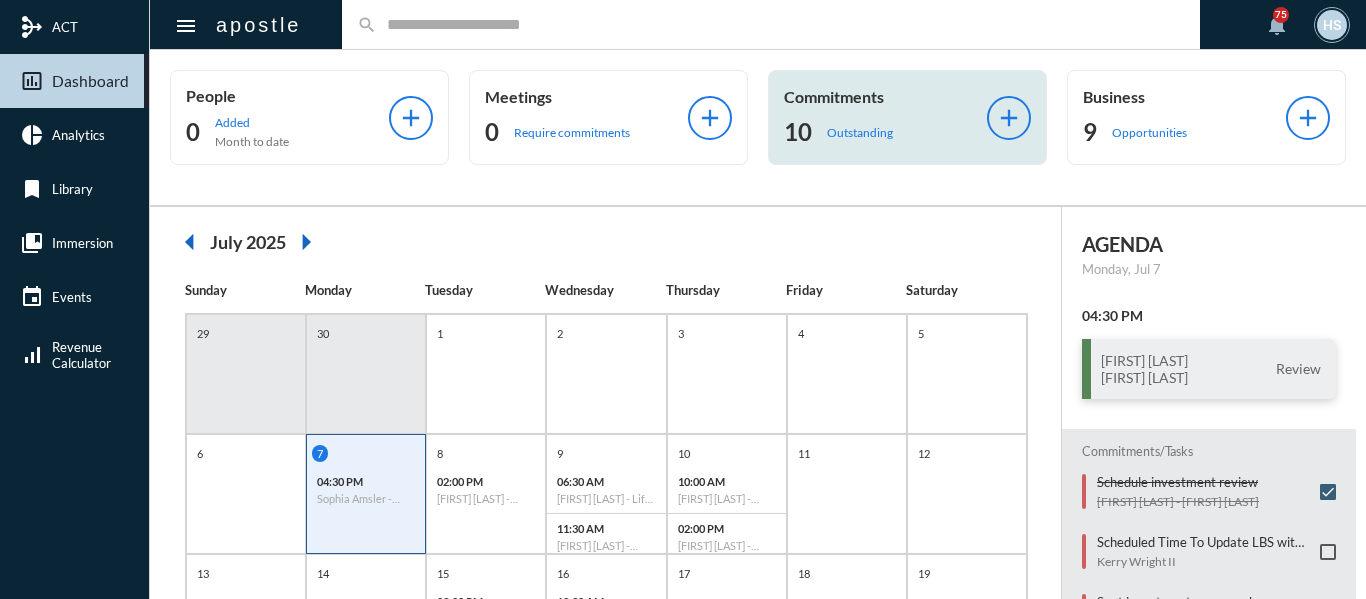 click on "Outstanding" at bounding box center (252, 122) 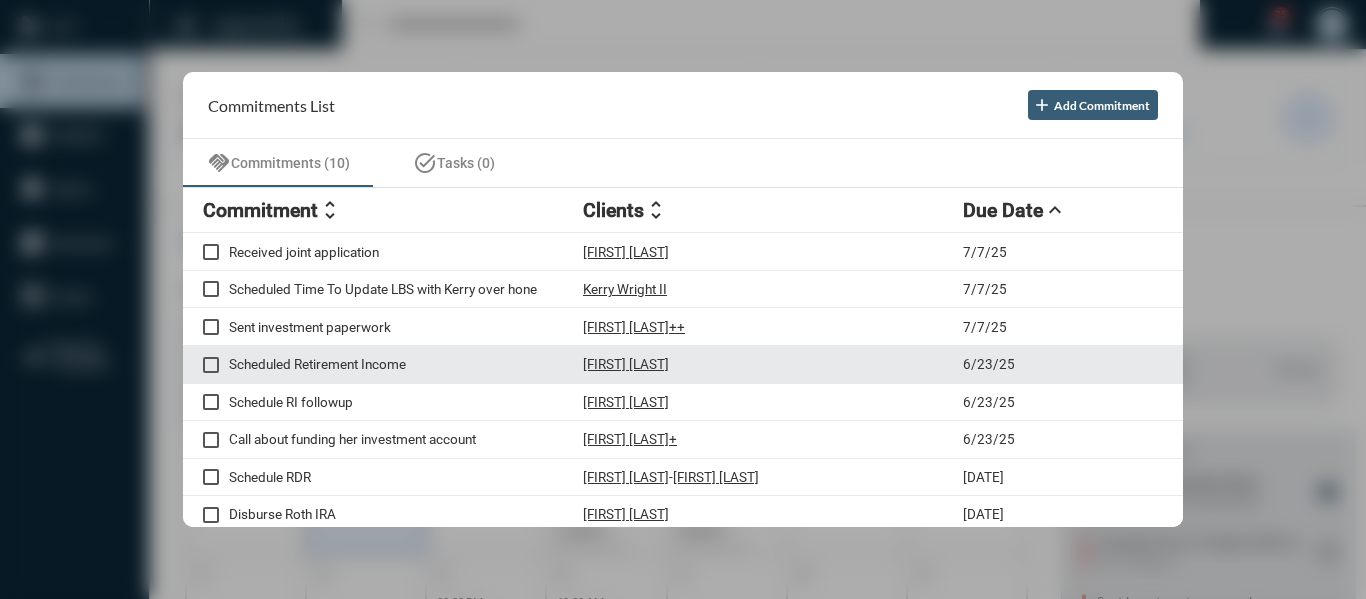click on "Scheduled Retirement Income" at bounding box center [406, 252] 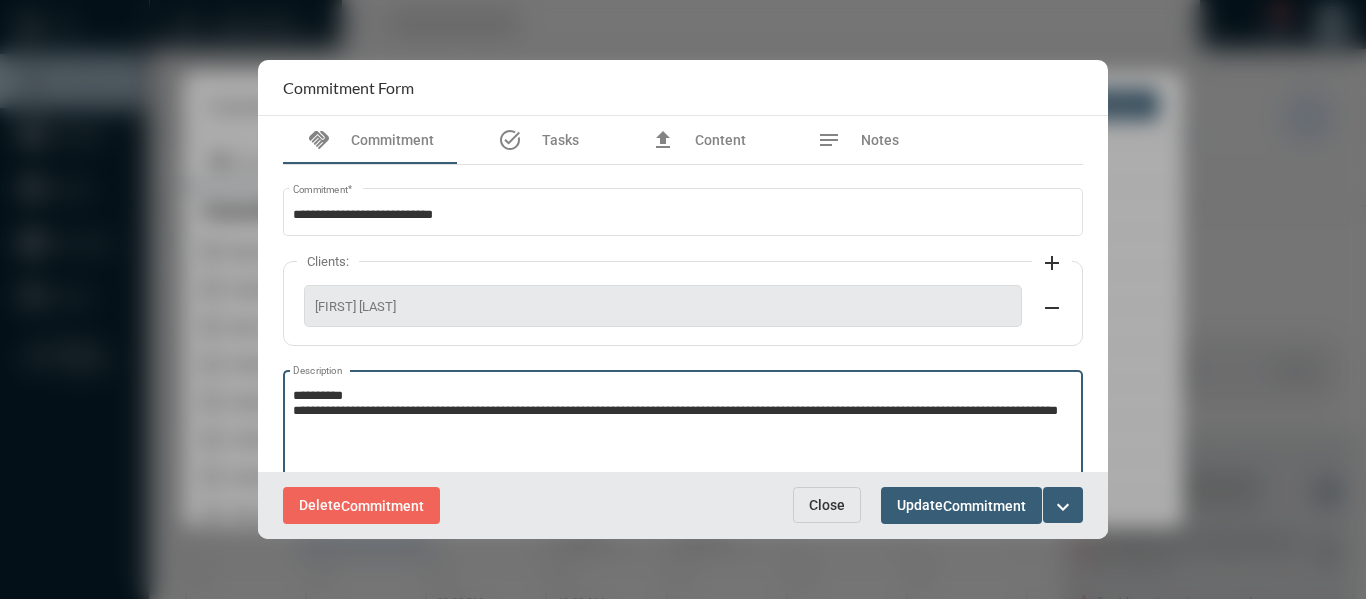 click on "**********" at bounding box center [683, 426] 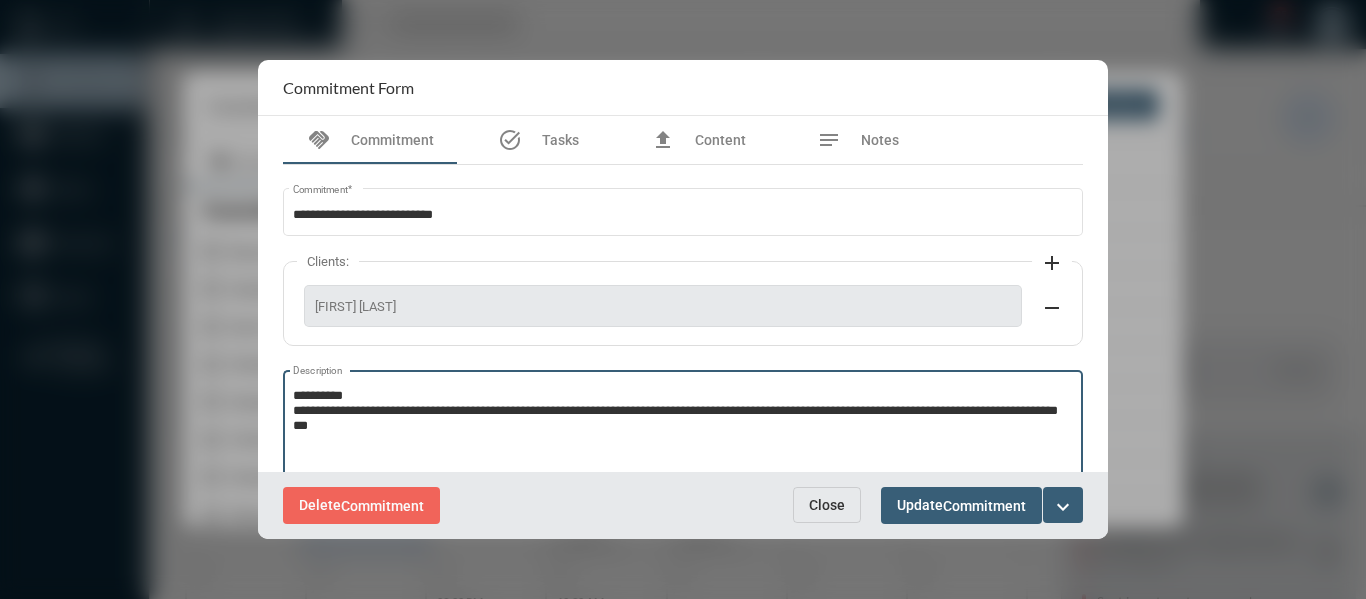 type on "**********" 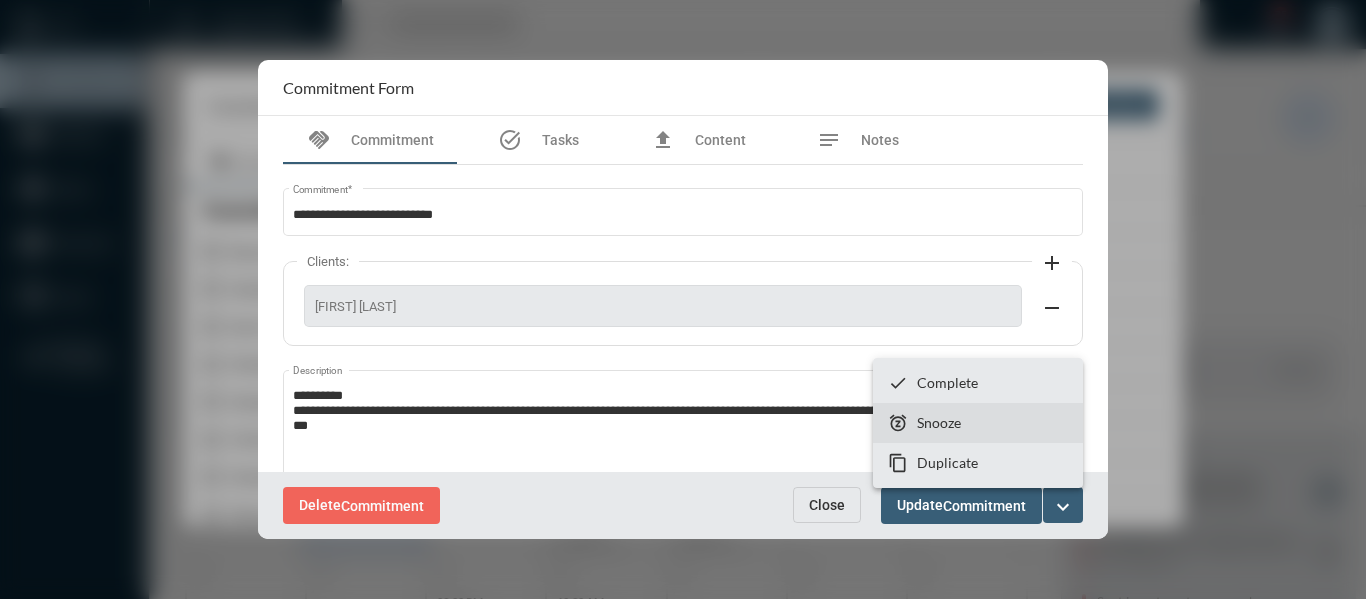 click on "Snooze" at bounding box center [947, 382] 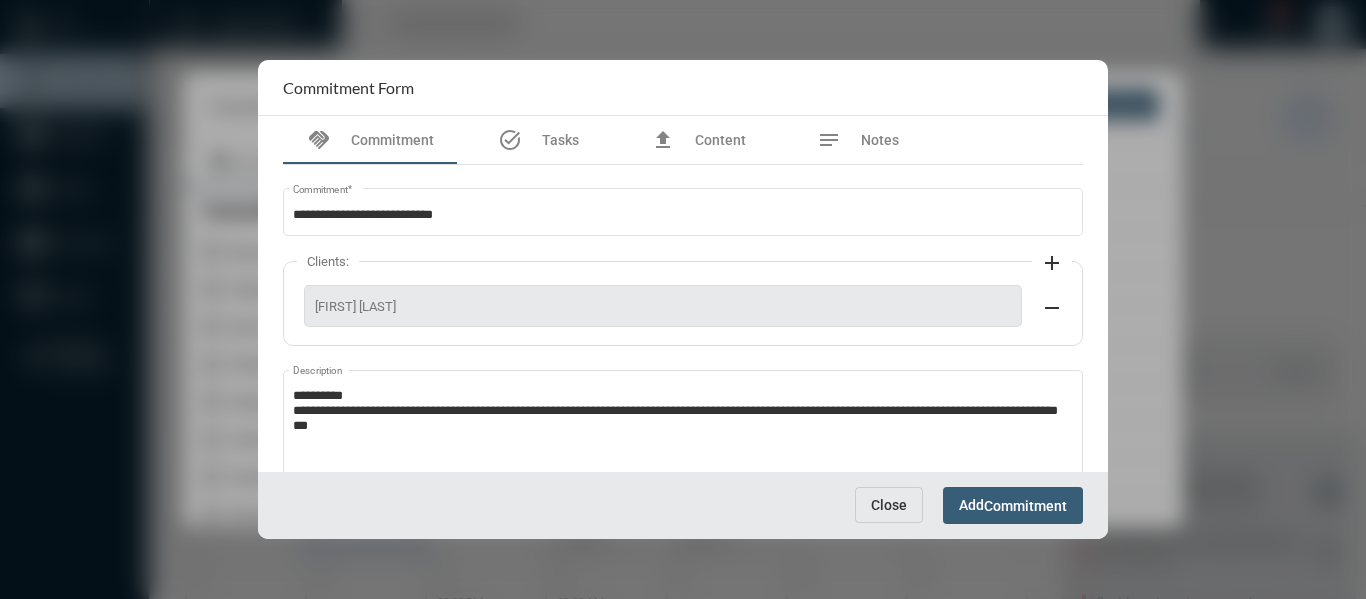 scroll, scrollTop: 127, scrollLeft: 0, axis: vertical 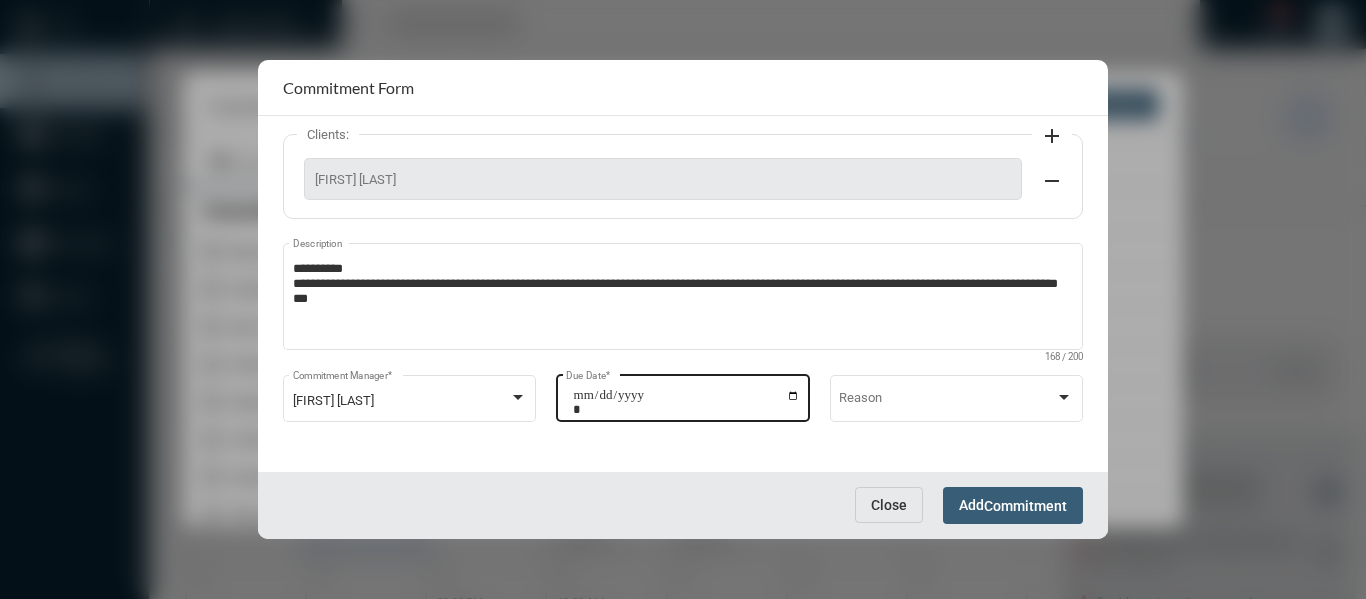 click on "**********" at bounding box center [686, 402] 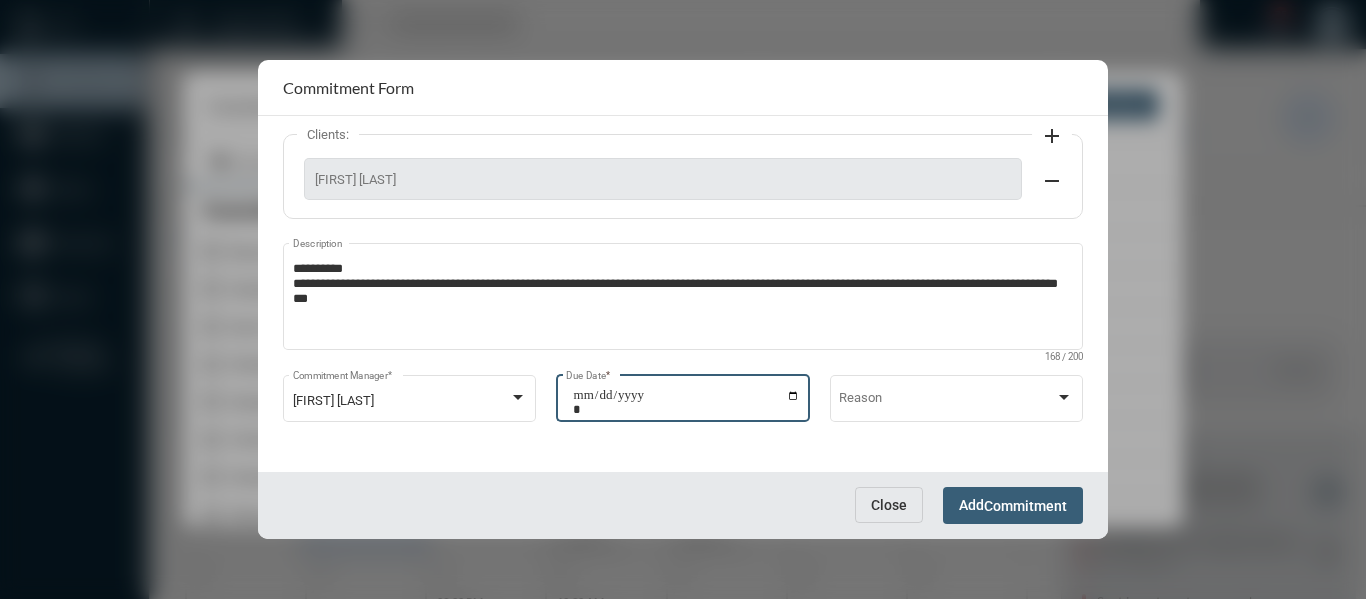 type on "**********" 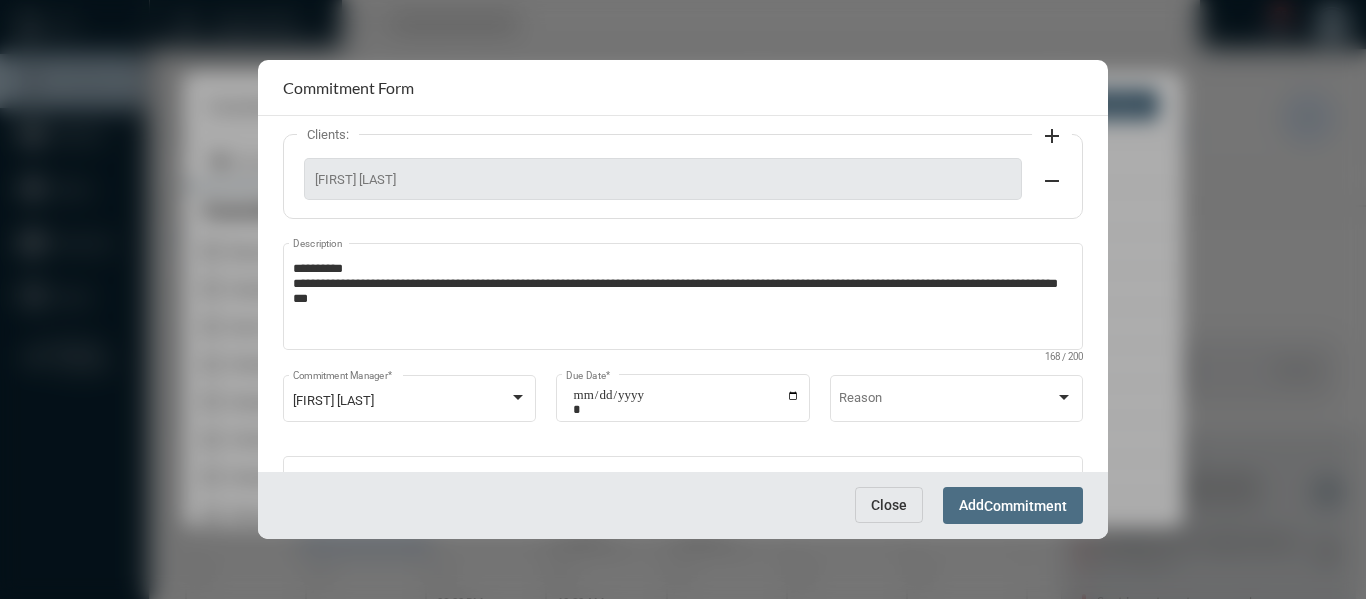 click on "Add   Commitment" at bounding box center [1013, 505] 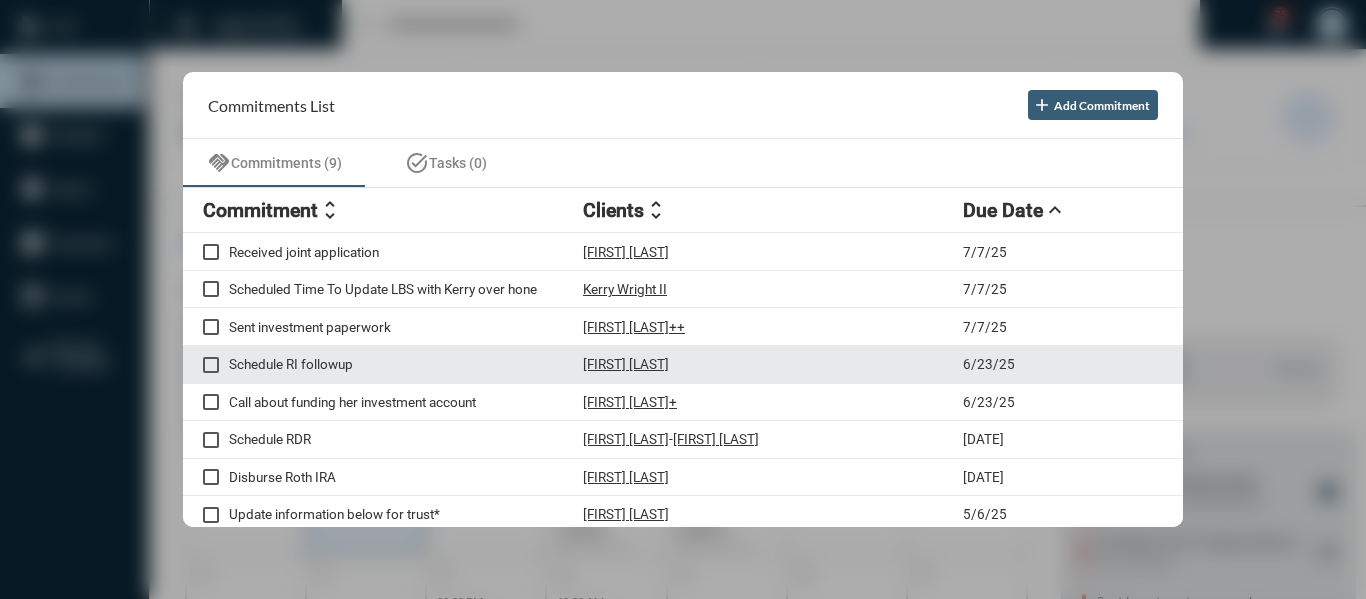 click on "Schedule RI followup" at bounding box center [406, 252] 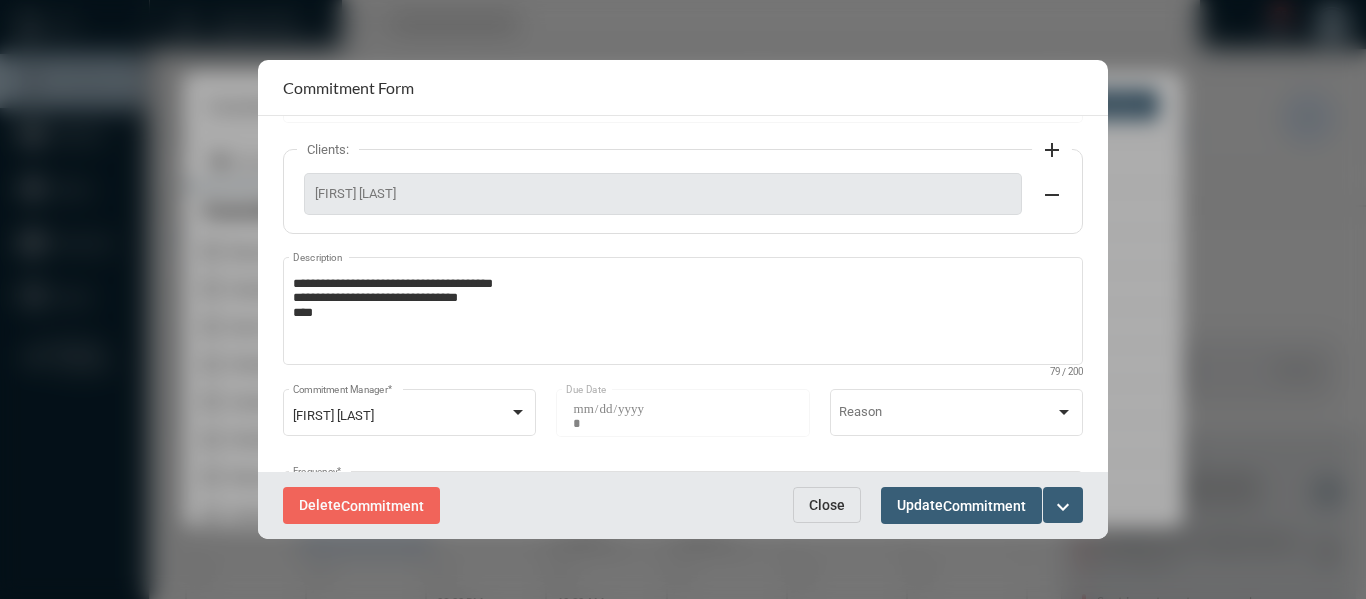 scroll, scrollTop: 200, scrollLeft: 0, axis: vertical 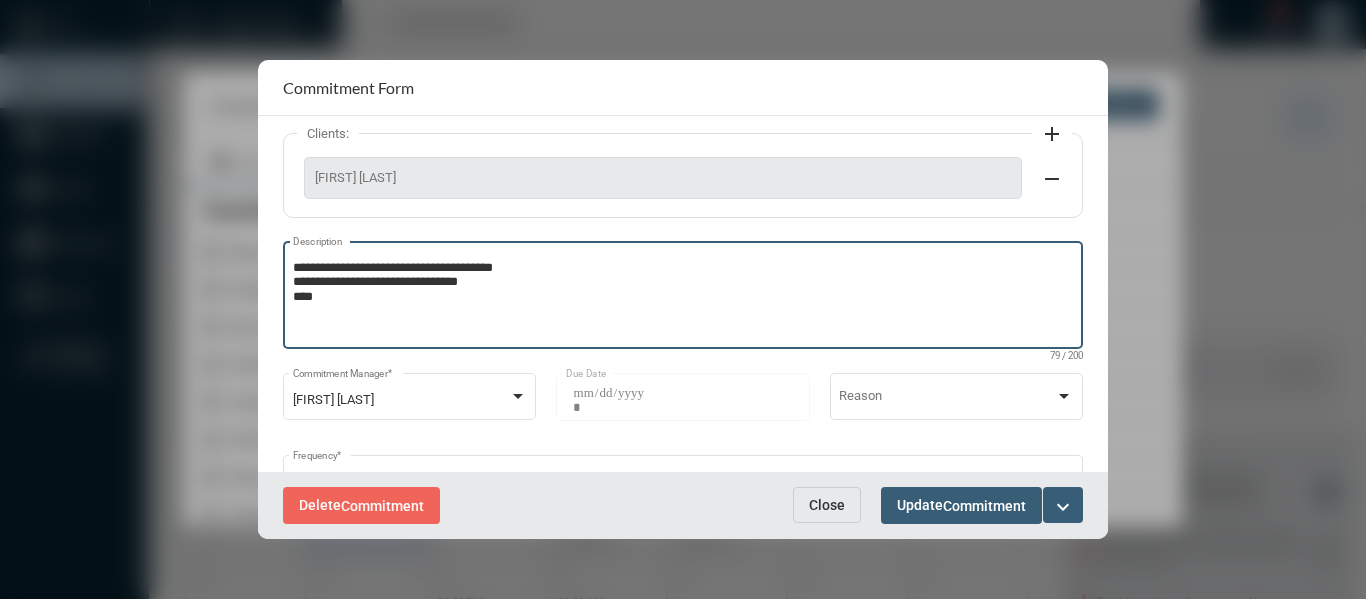 click on "**********" at bounding box center (683, 298) 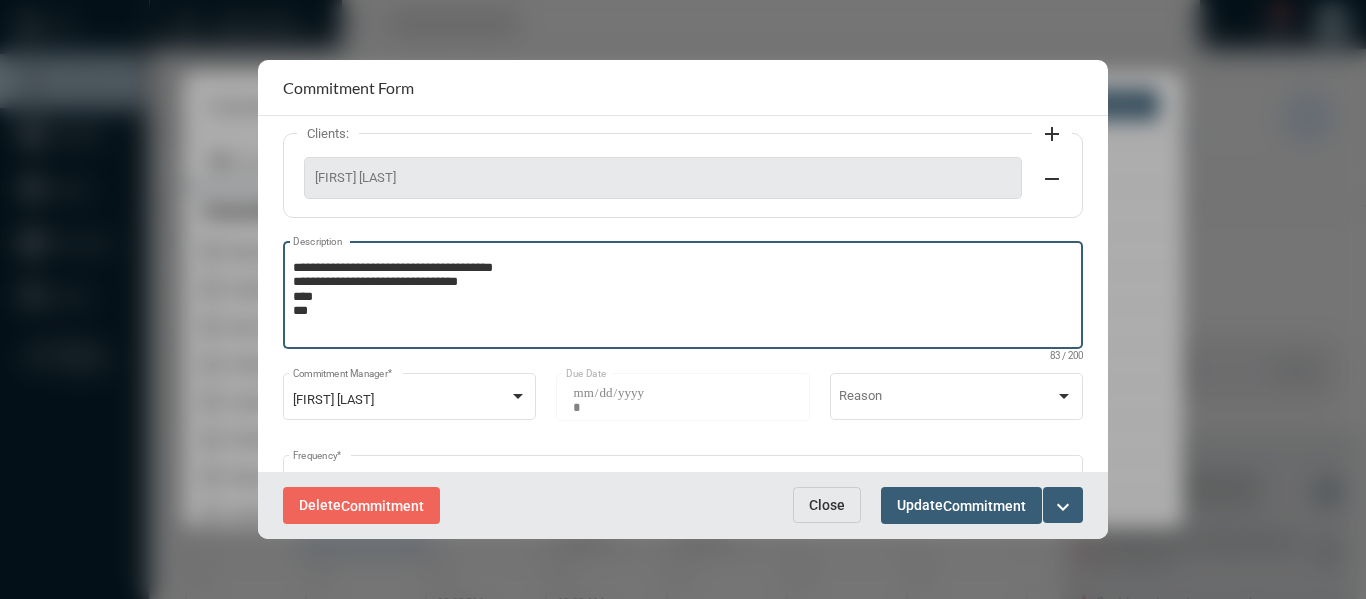 type on "**********" 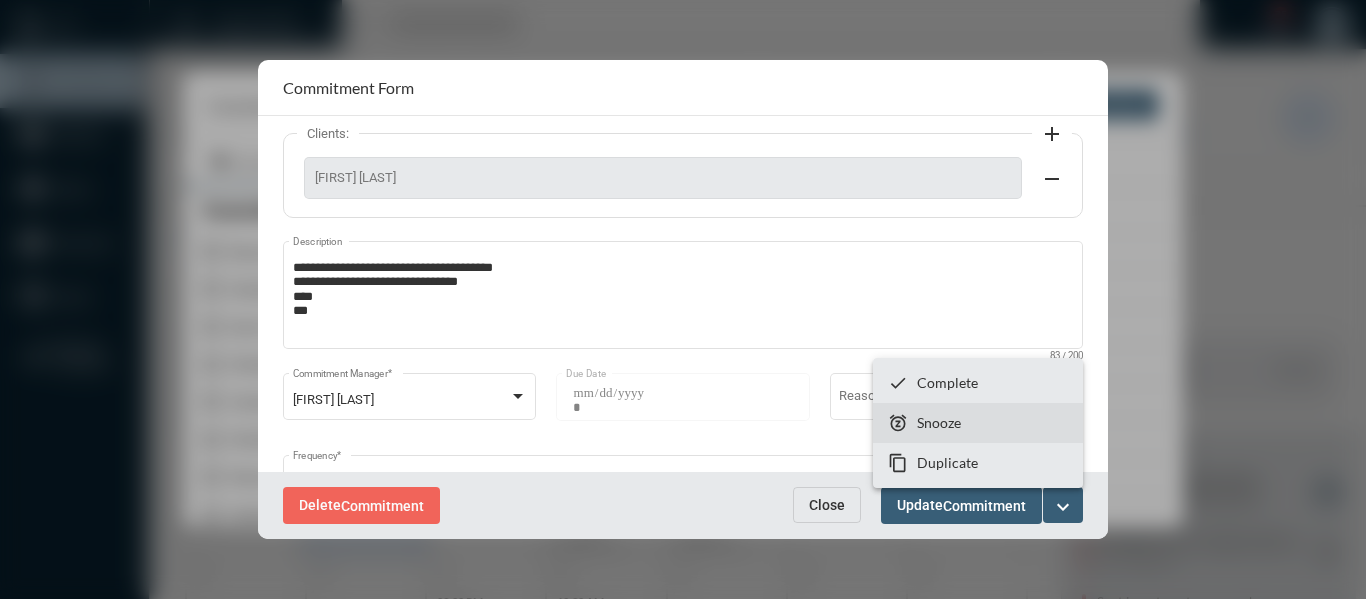 click on "snooze Snooze" at bounding box center [978, 423] 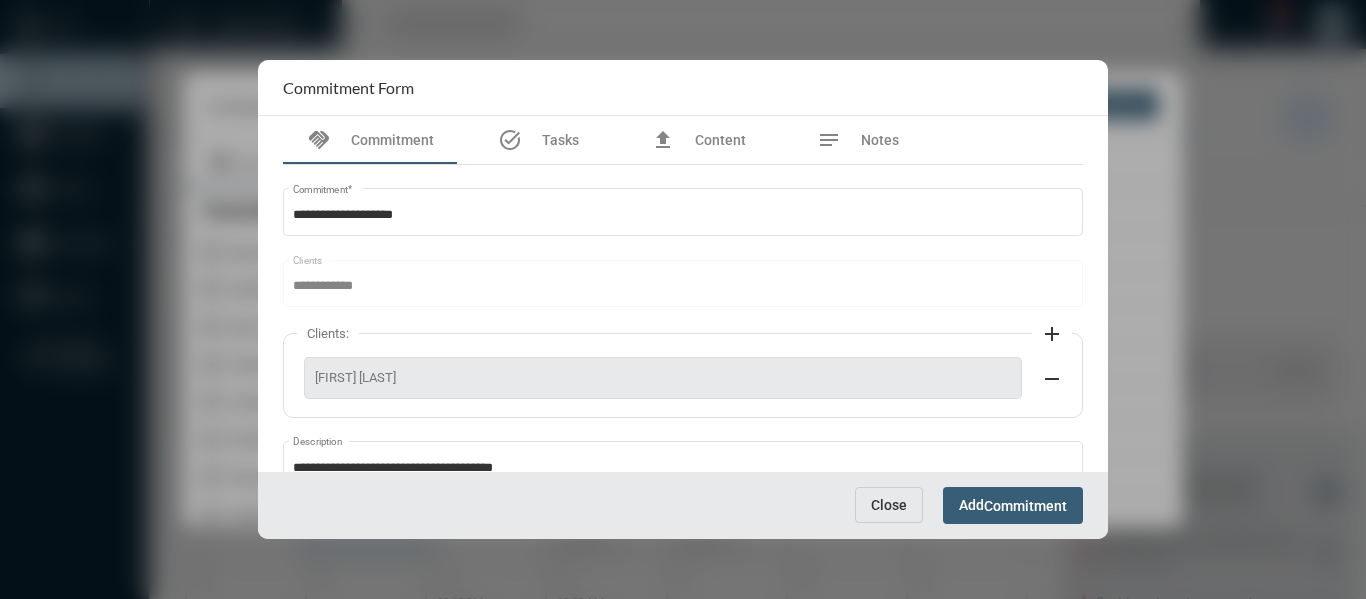 scroll, scrollTop: 199, scrollLeft: 0, axis: vertical 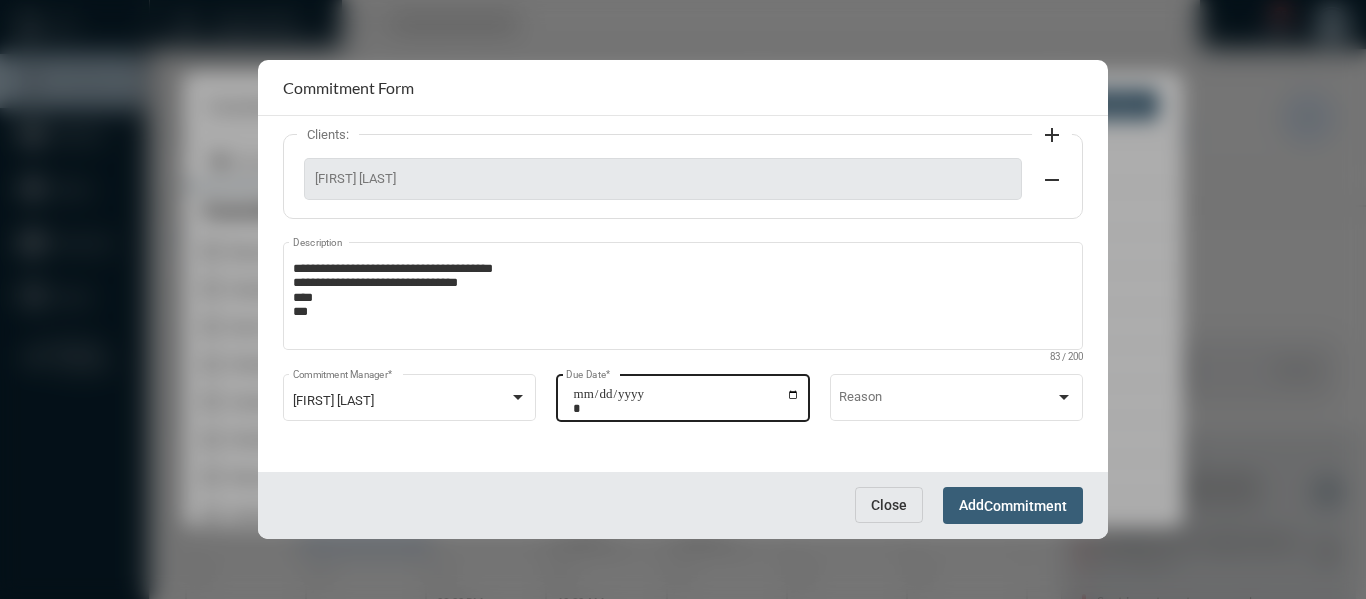 click on "**********" at bounding box center [686, 401] 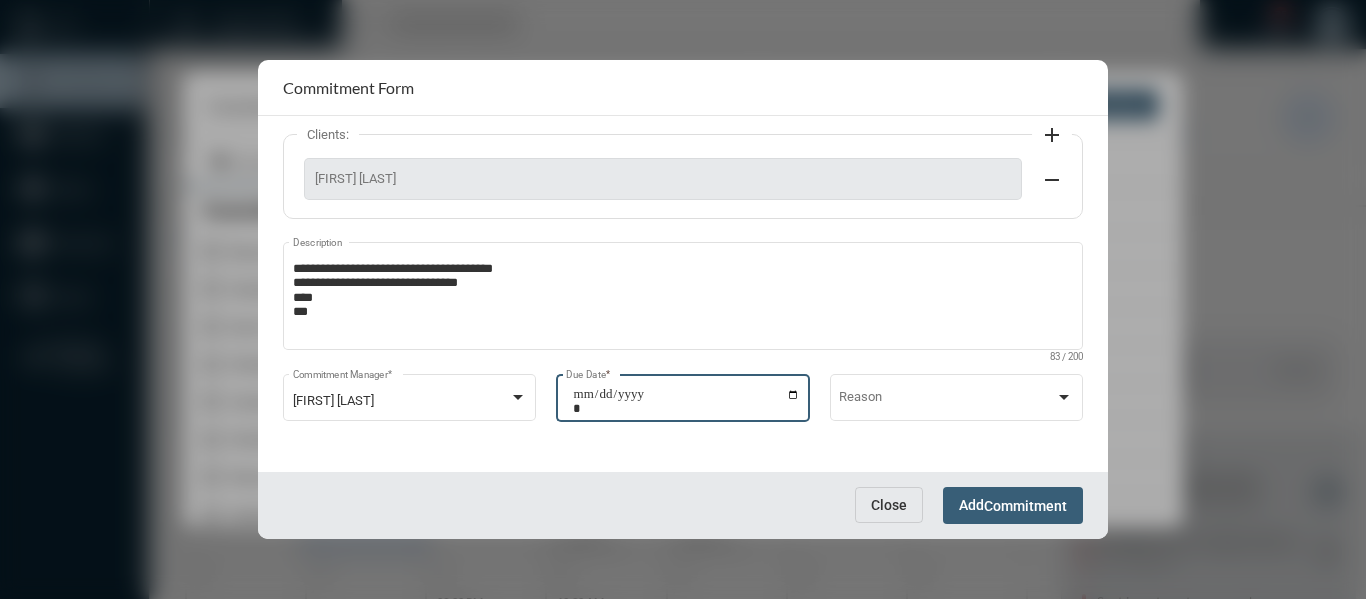 type on "**********" 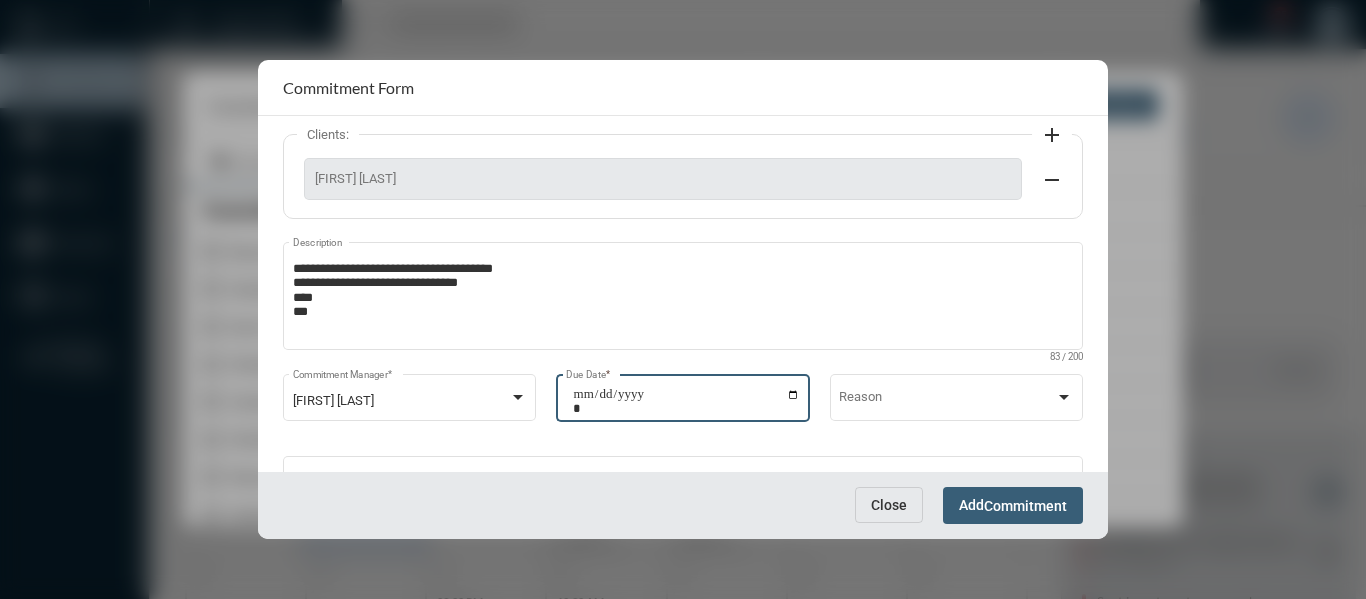 click on "Commitment" at bounding box center (1025, 506) 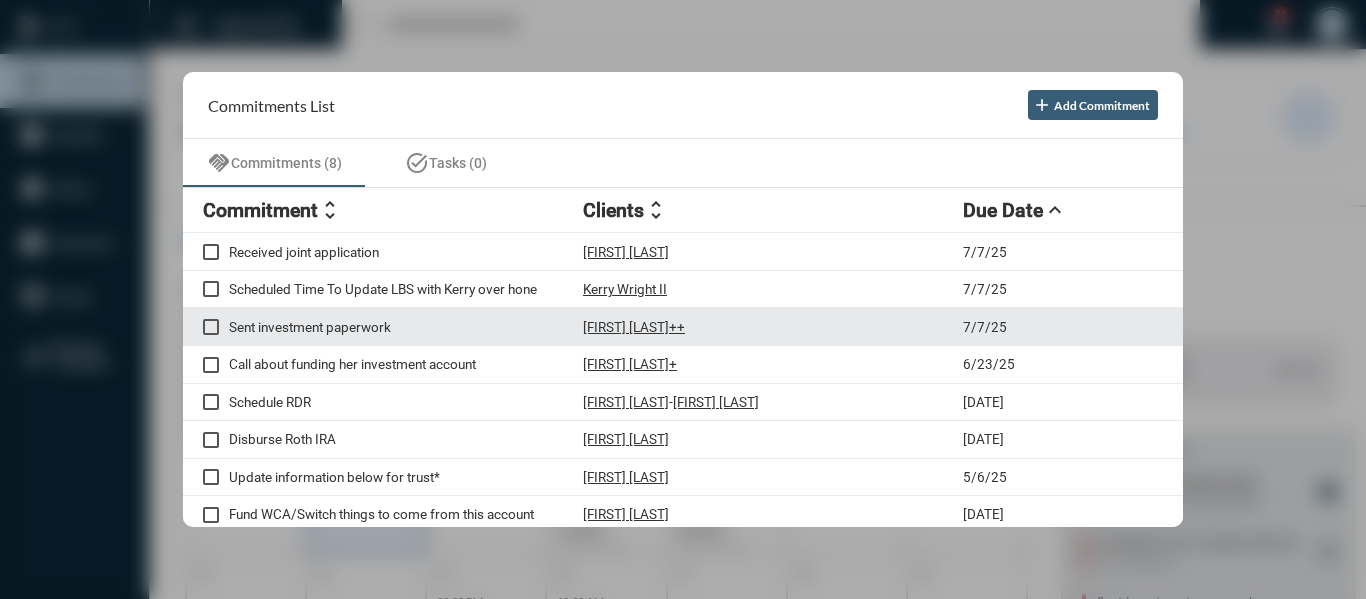 click on "Sent investment paperwork" at bounding box center [406, 252] 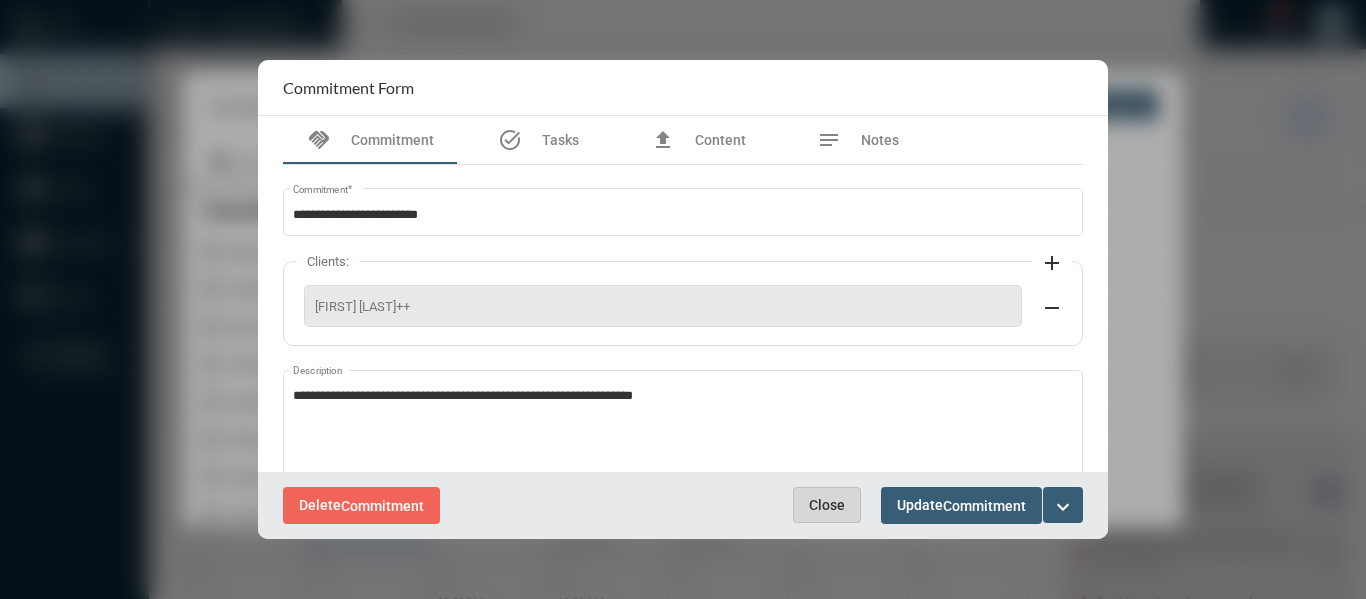 click on "Close" at bounding box center [827, 505] 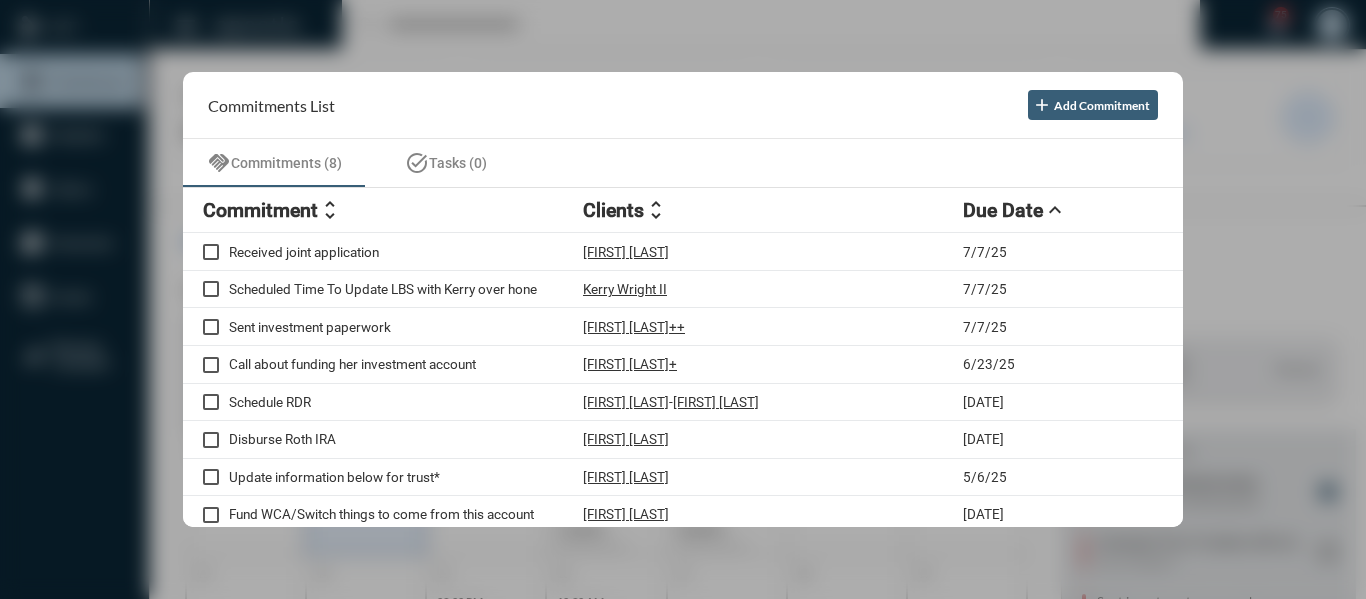 click at bounding box center (683, 299) 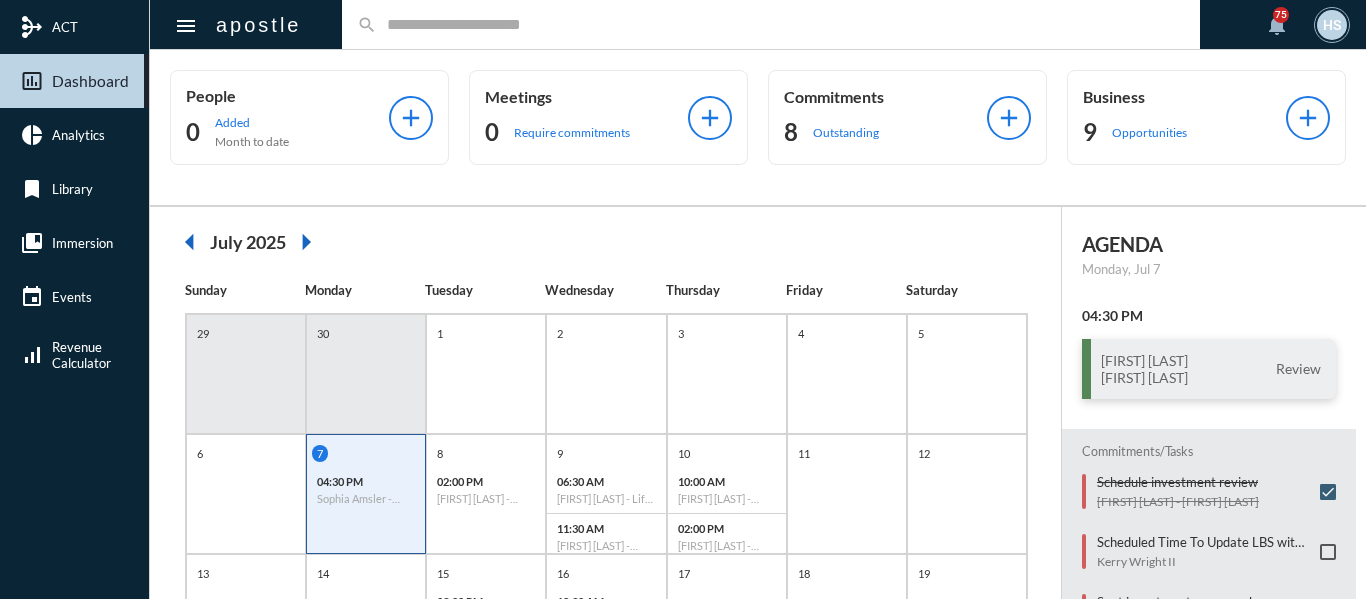 click at bounding box center [781, 24] 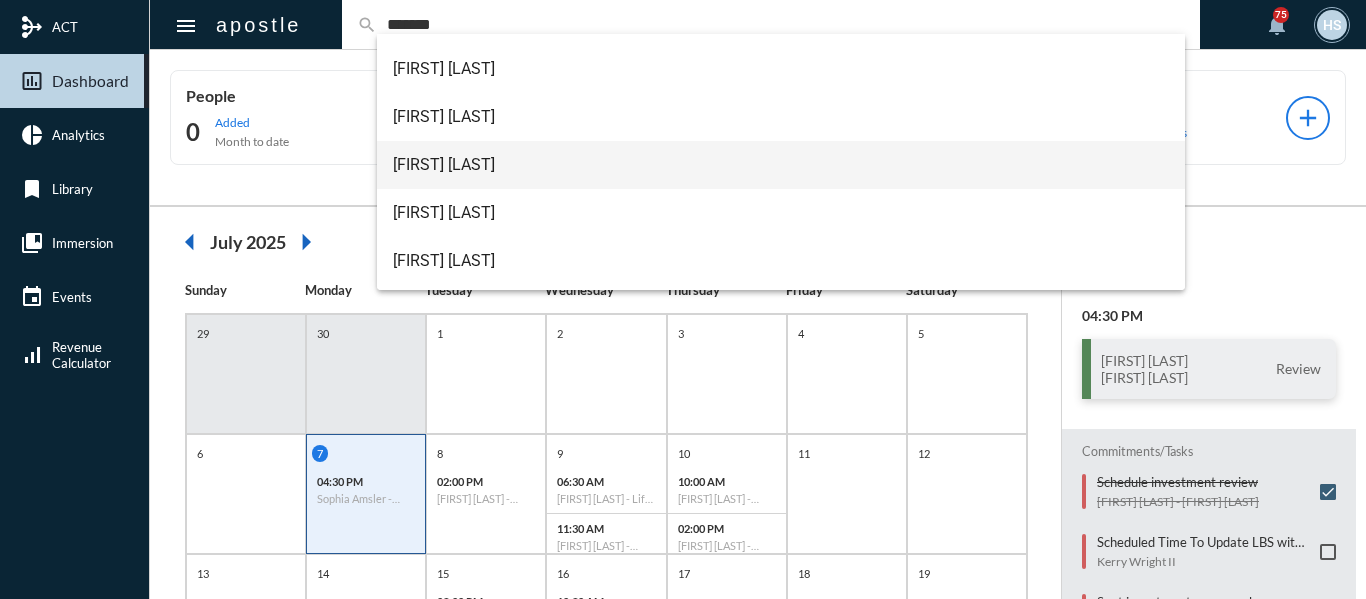 scroll, scrollTop: 224, scrollLeft: 0, axis: vertical 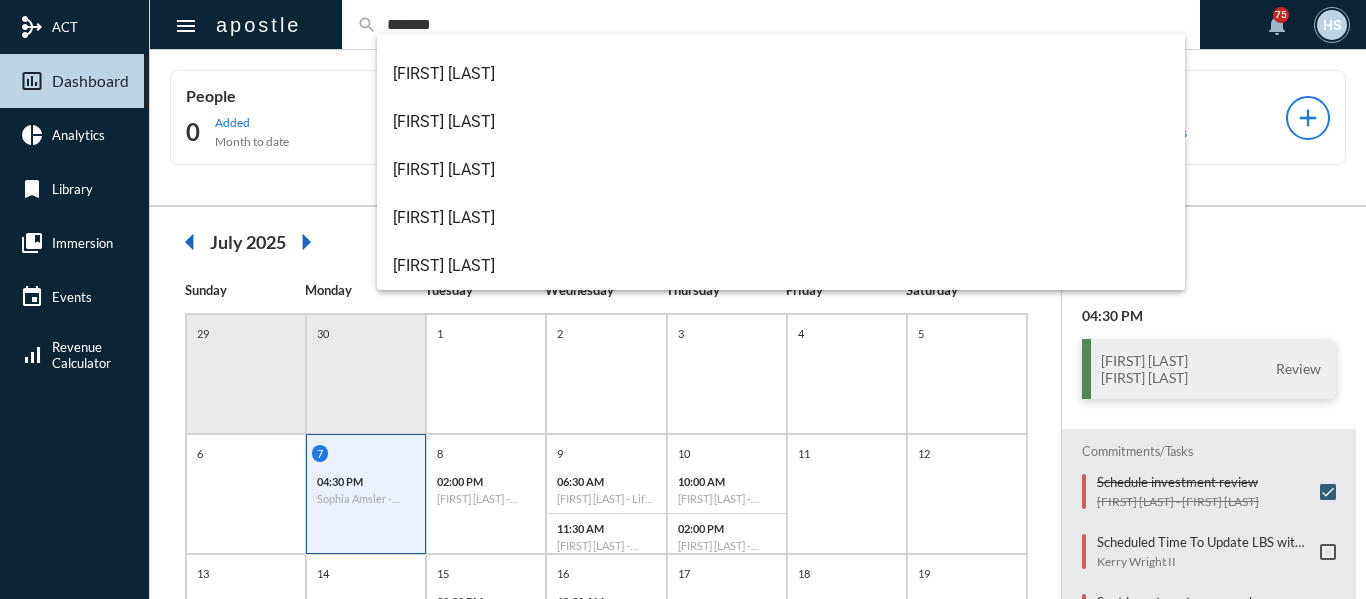 click on "*******" at bounding box center (781, 24) 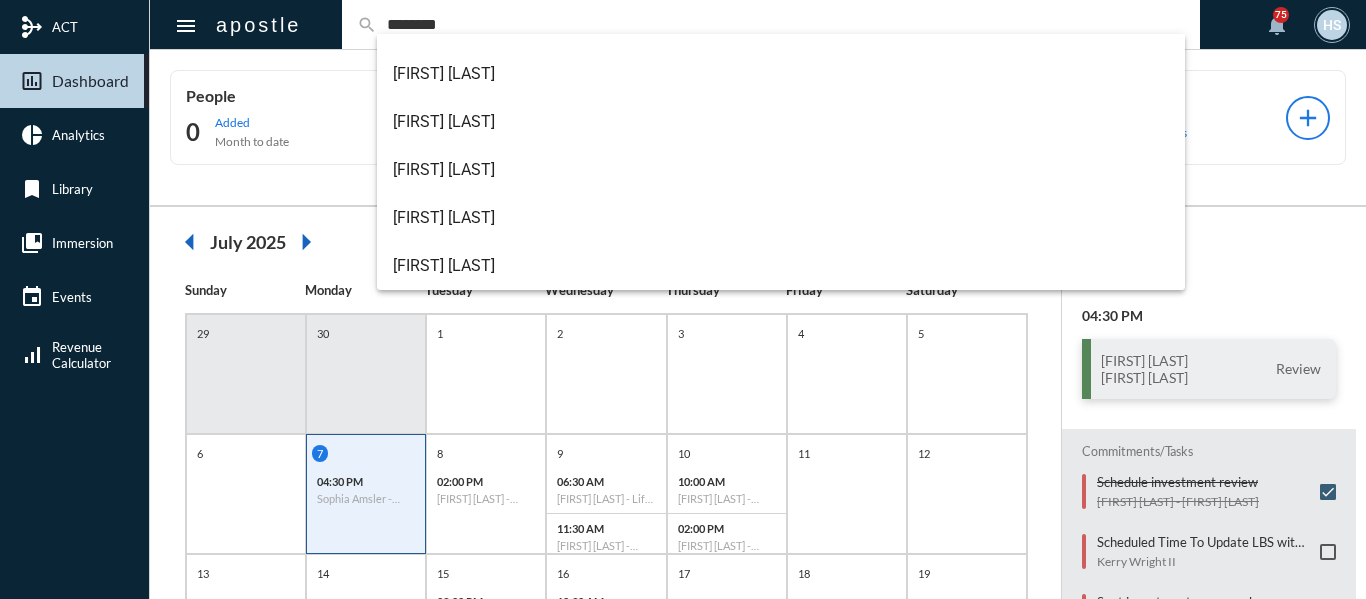 click on "********" at bounding box center [781, 24] 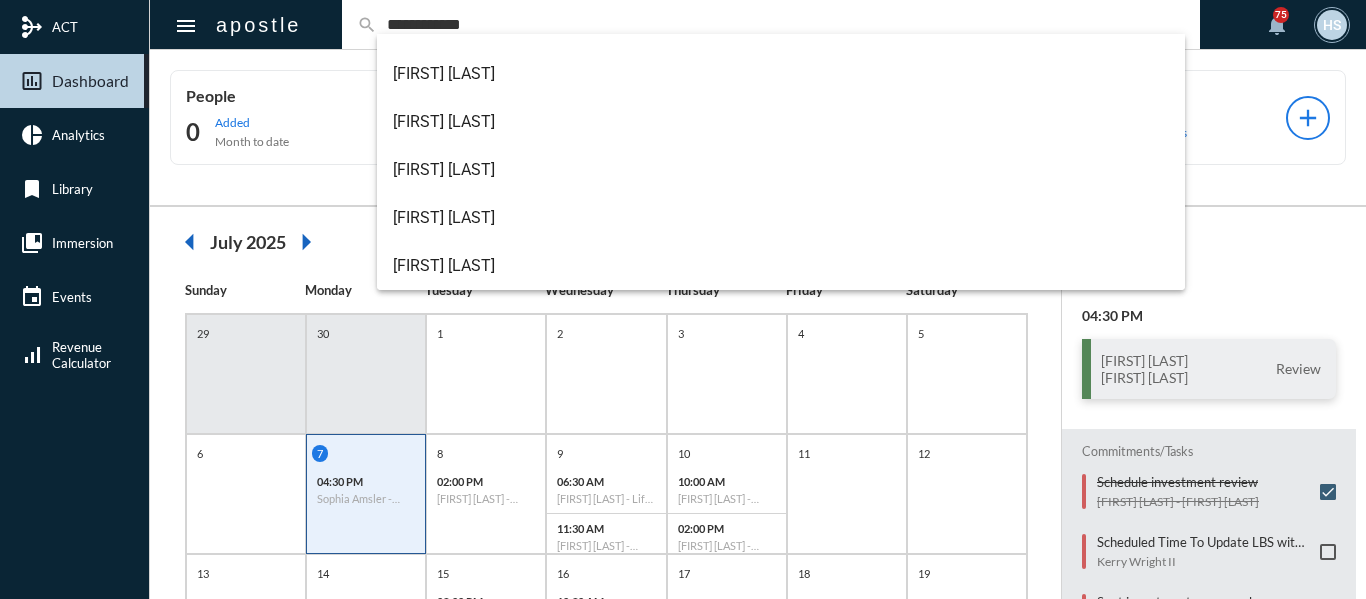 scroll, scrollTop: 0, scrollLeft: 0, axis: both 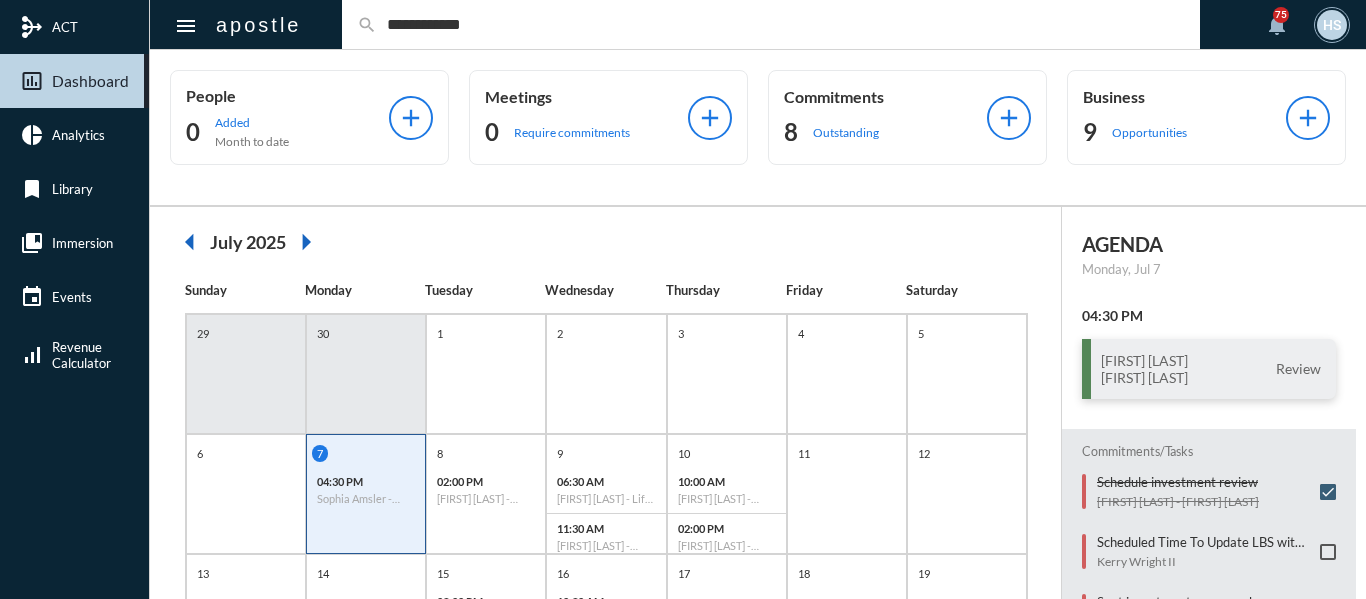 drag, startPoint x: 482, startPoint y: 26, endPoint x: 417, endPoint y: 26, distance: 65 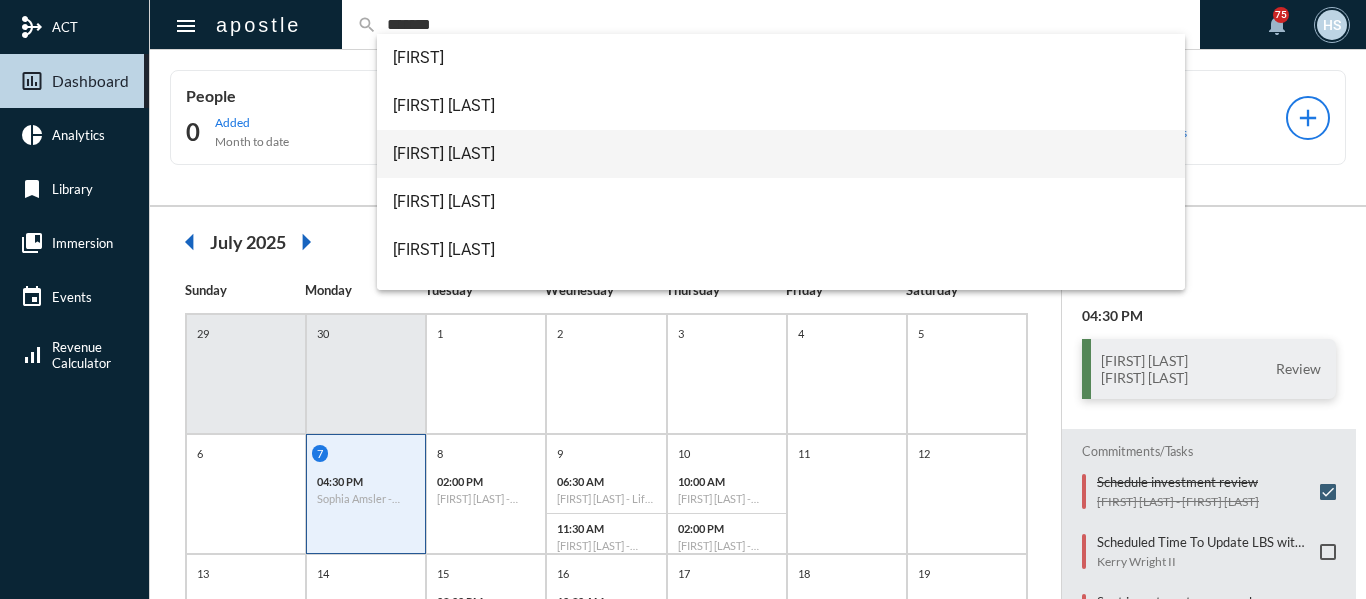 type on "*******" 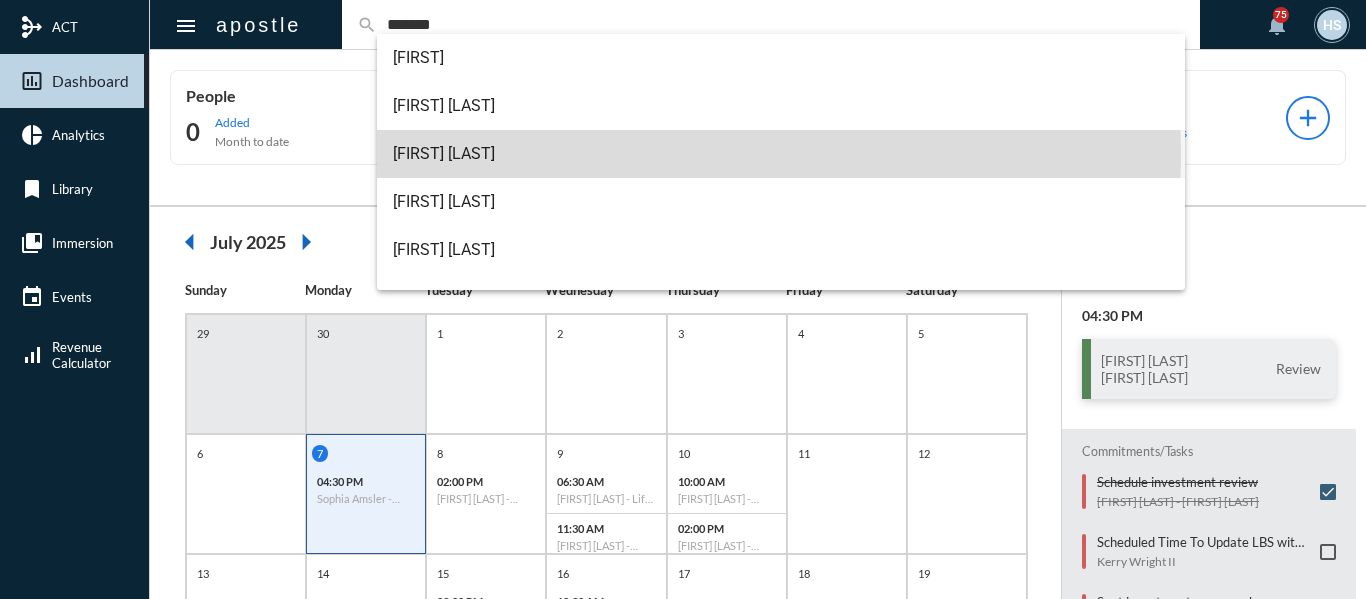 click on "[FIRST] [LAST]" at bounding box center (781, 154) 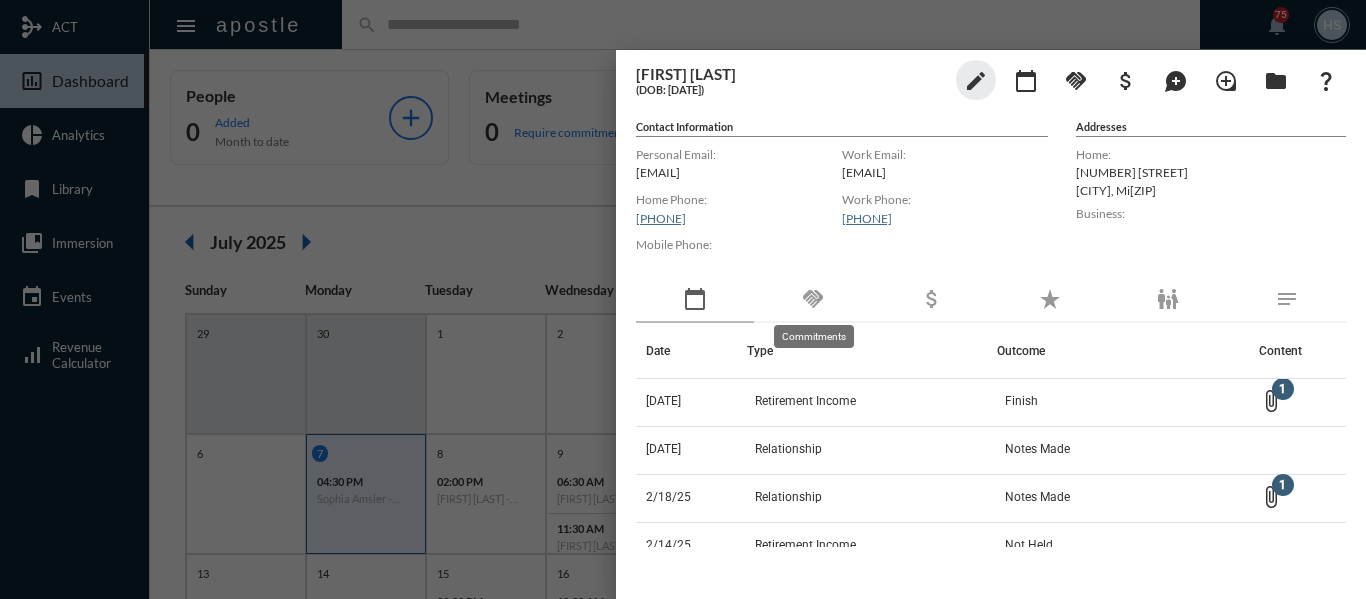 click on "handshake" at bounding box center [813, 299] 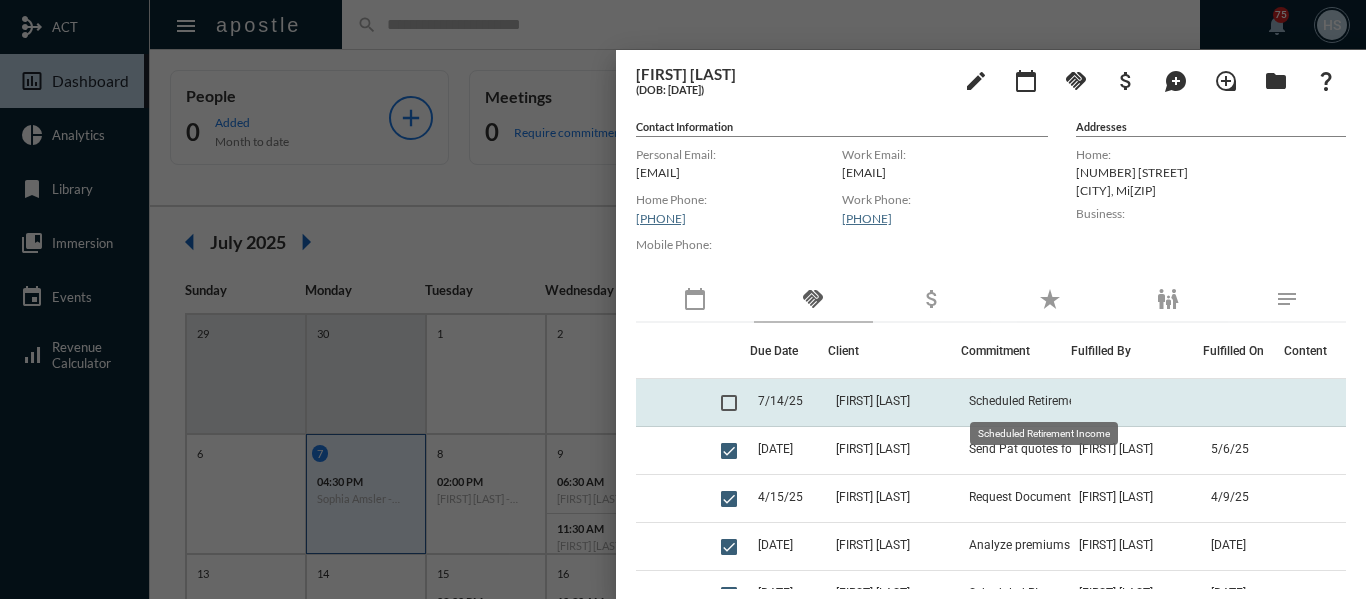 click on "Scheduled Retirement Income" at bounding box center [1049, 401] 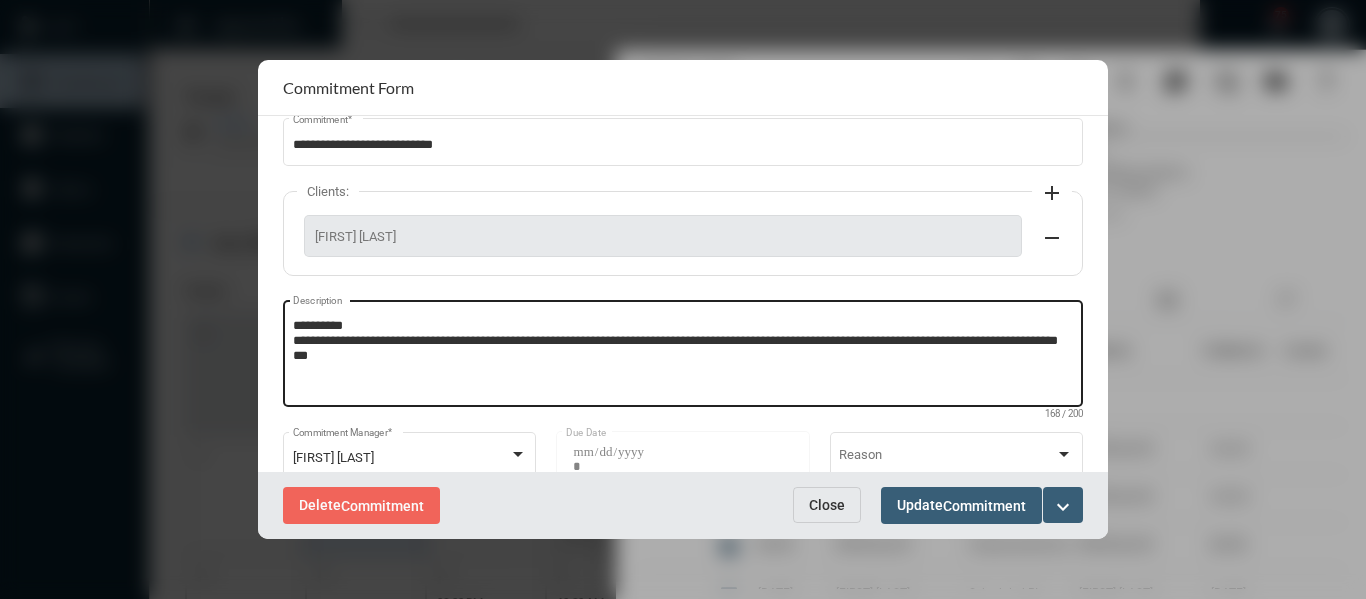 scroll, scrollTop: 100, scrollLeft: 0, axis: vertical 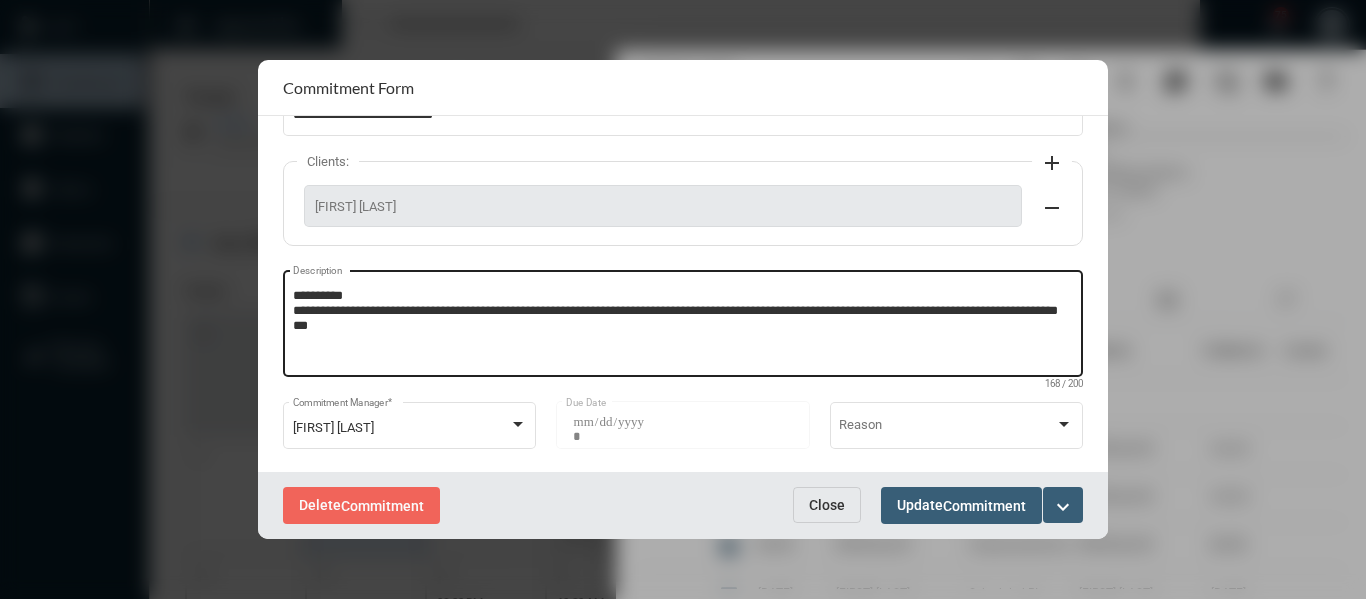 click on "**********" at bounding box center [683, 326] 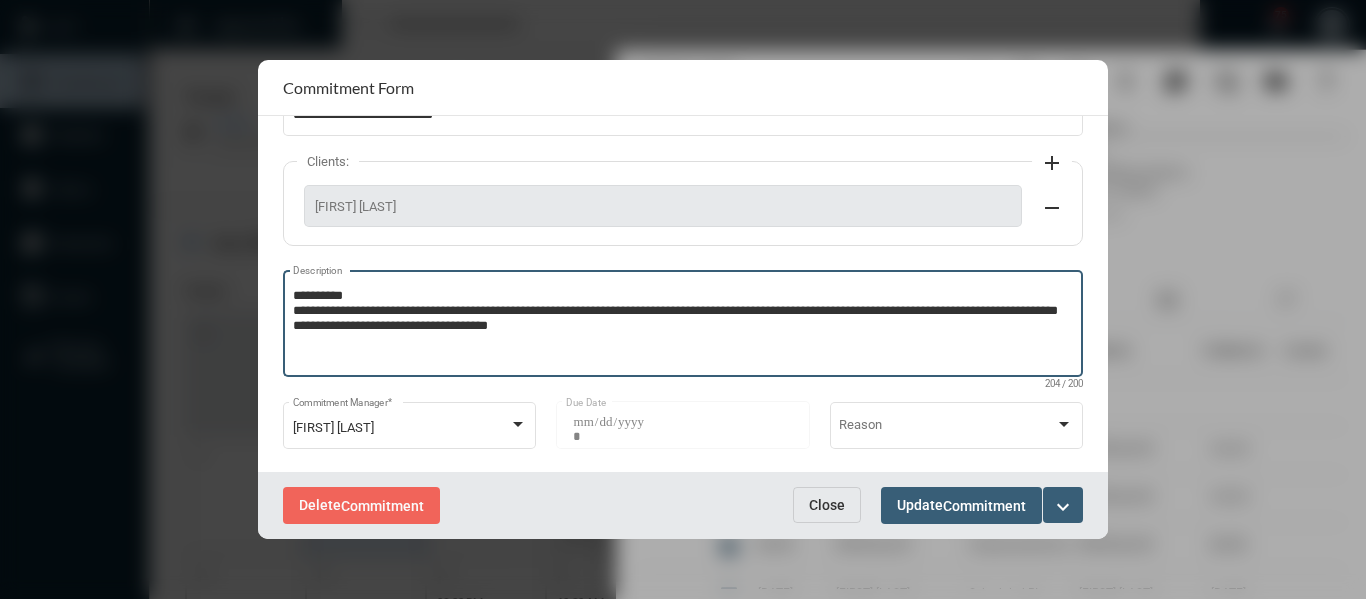 type on "**********" 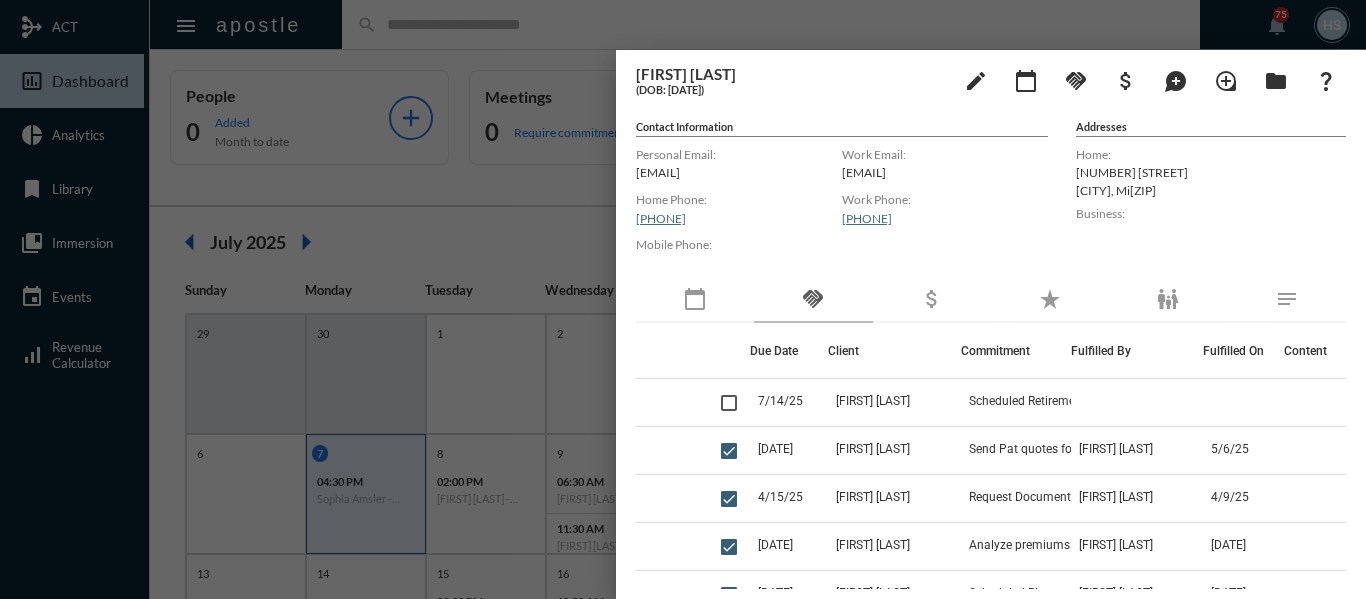 click at bounding box center [683, 299] 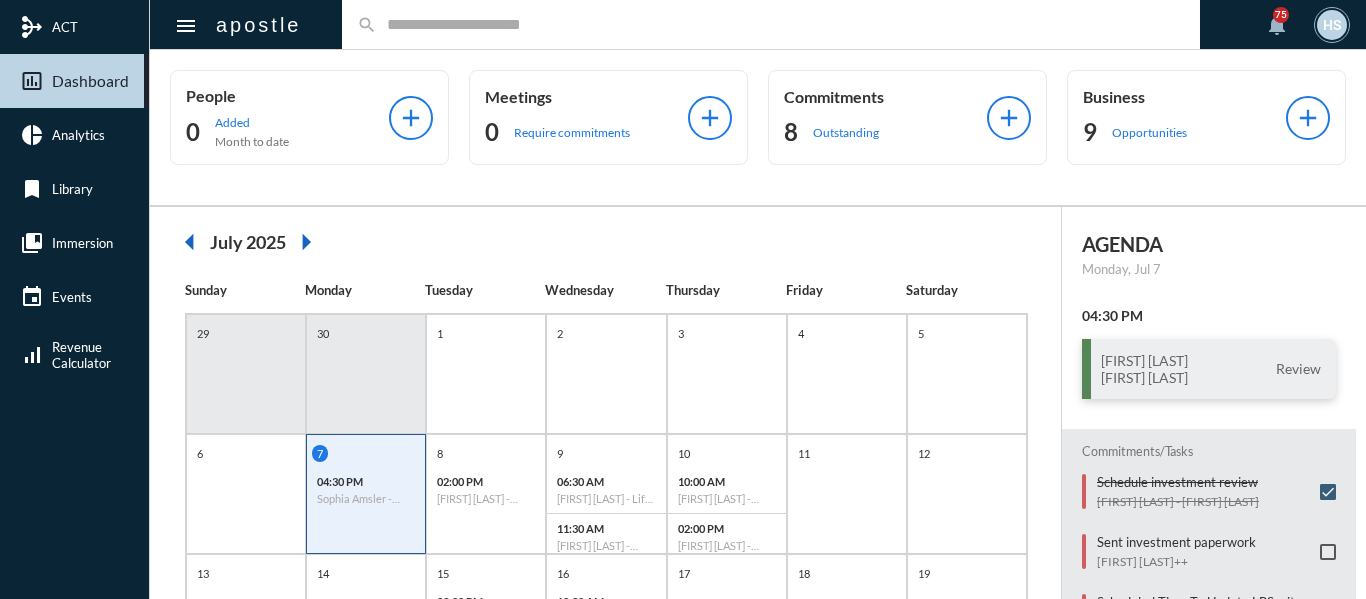 click on "search" at bounding box center (771, 24) 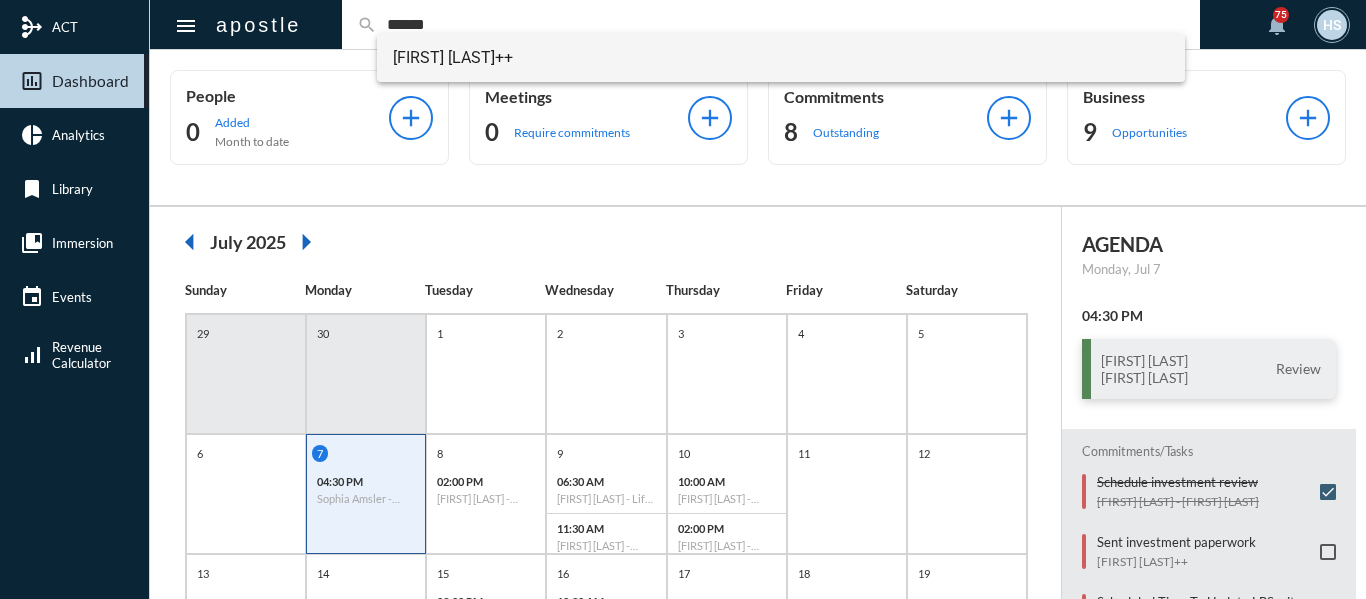 type on "******" 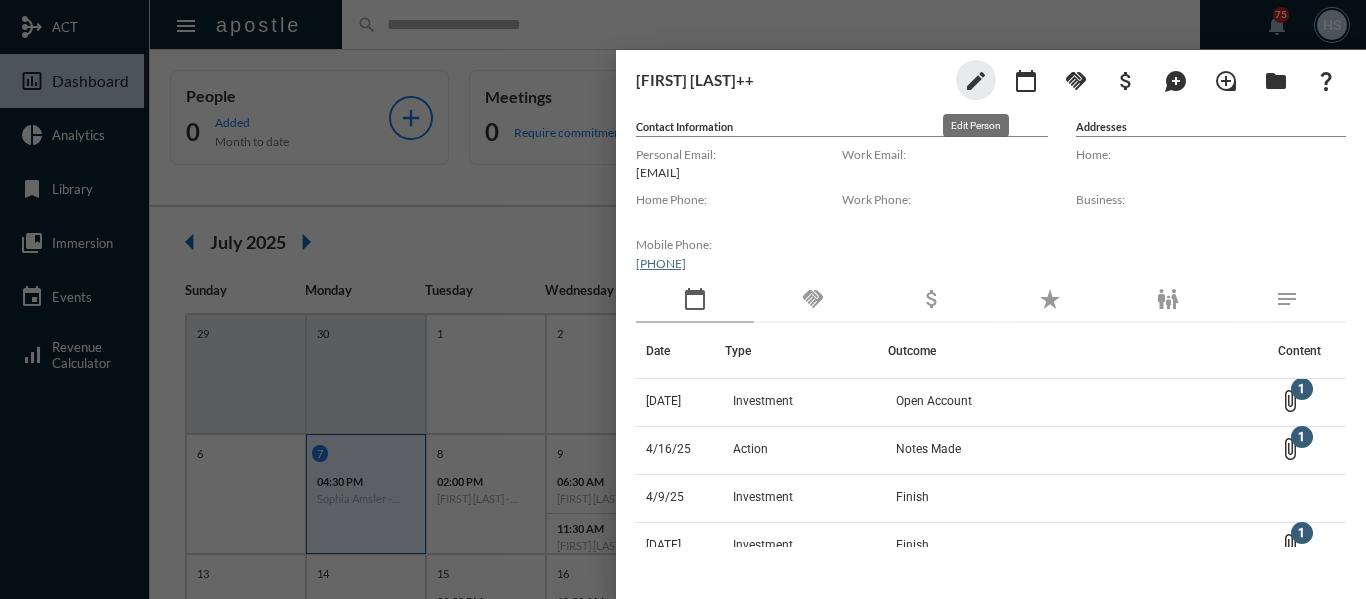 click on "edit" at bounding box center [976, 81] 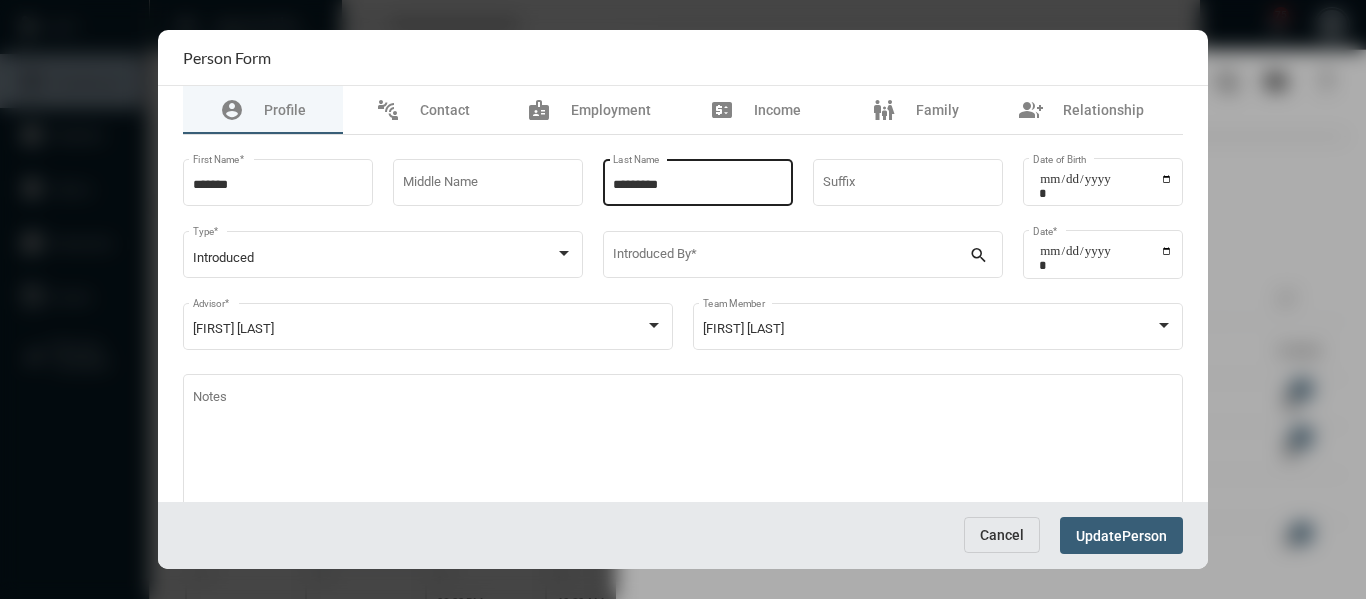 click on "*********" at bounding box center [698, 185] 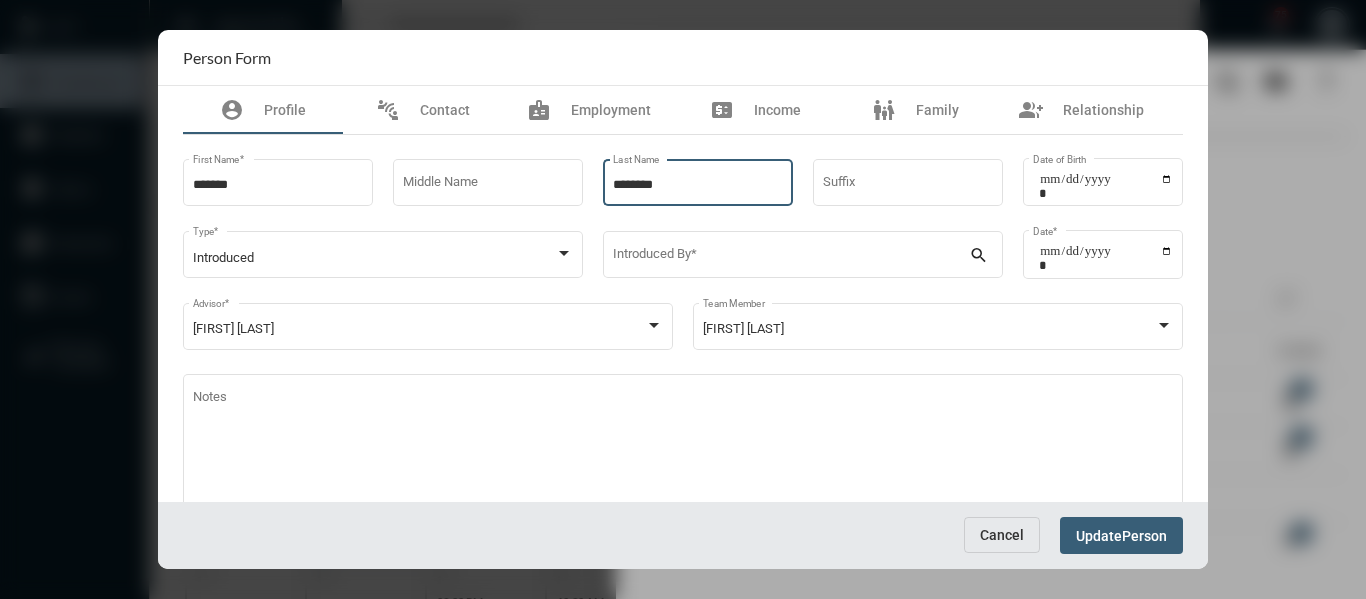 type on "********" 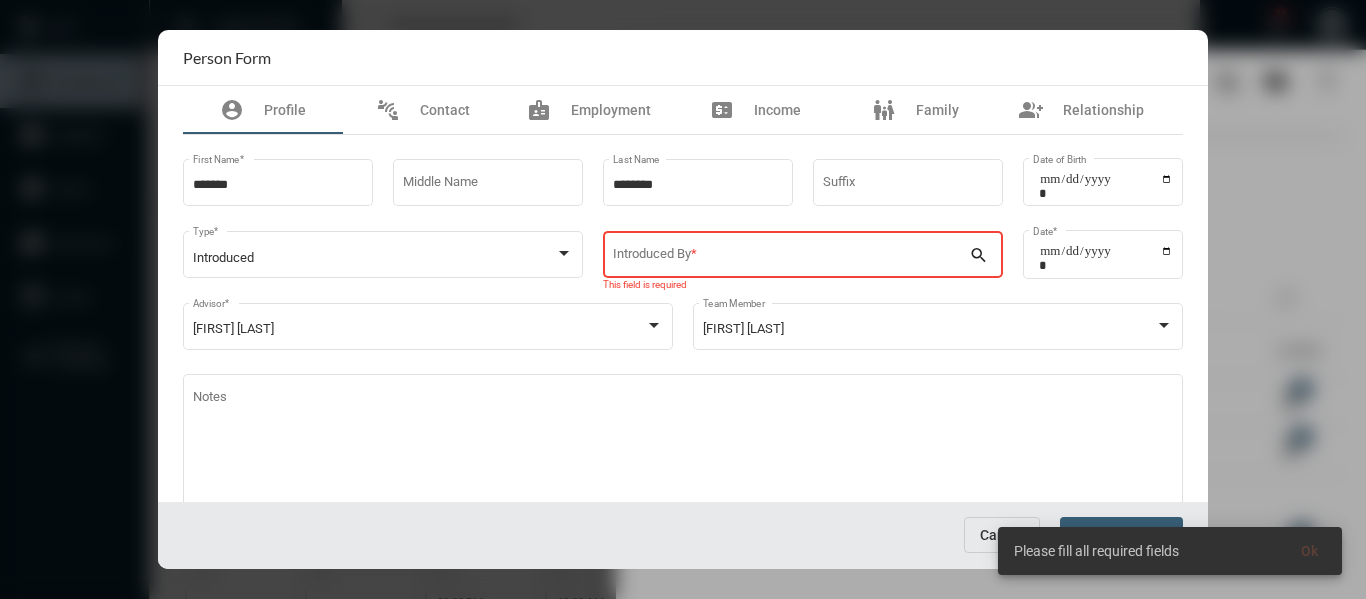 click on "Introduced By  *" at bounding box center [791, 258] 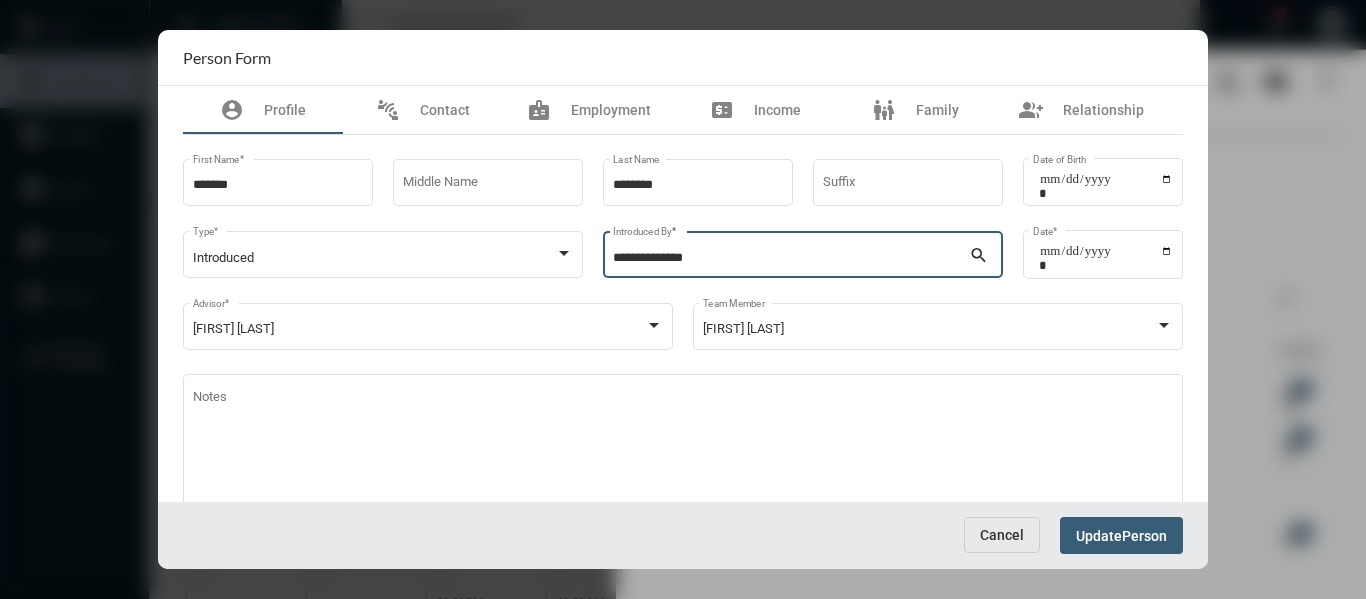 type on "**********" 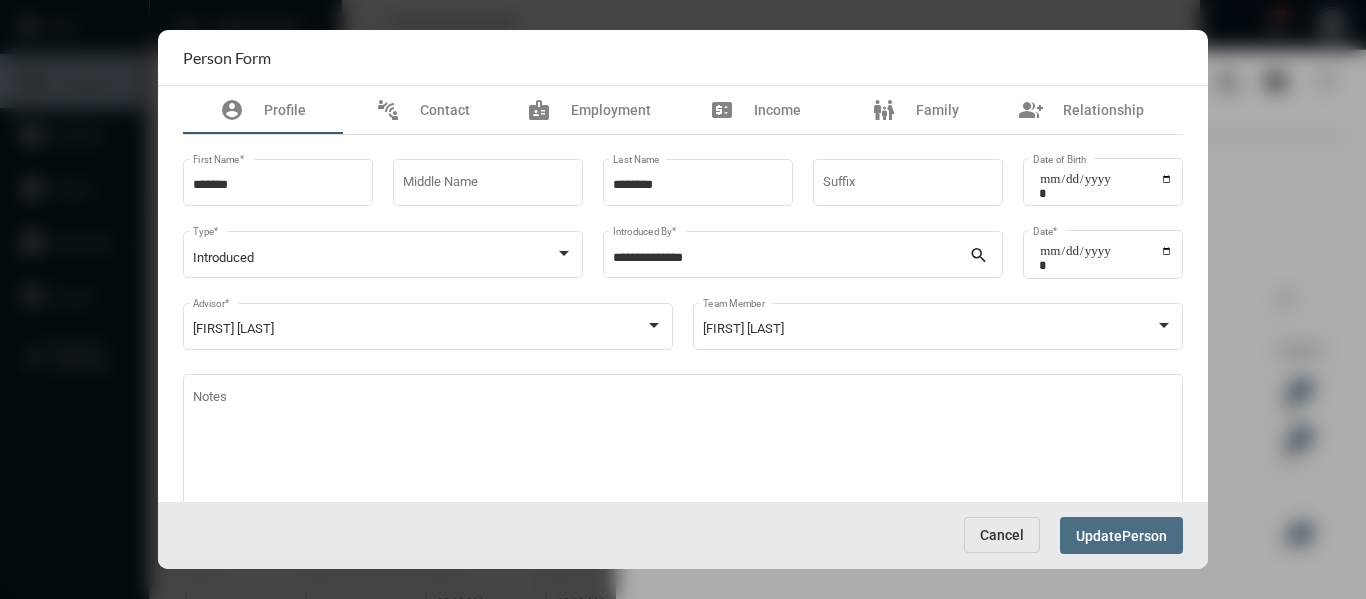 click on "Person" at bounding box center (1144, 536) 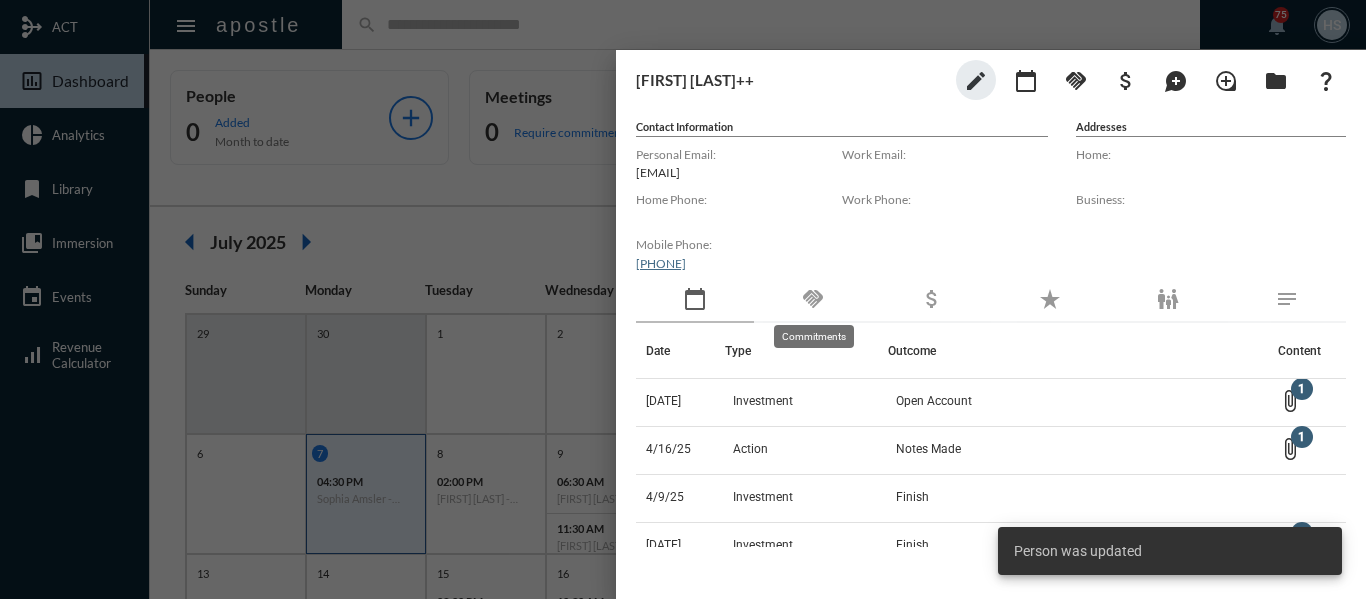 click on "handshake" at bounding box center [813, 299] 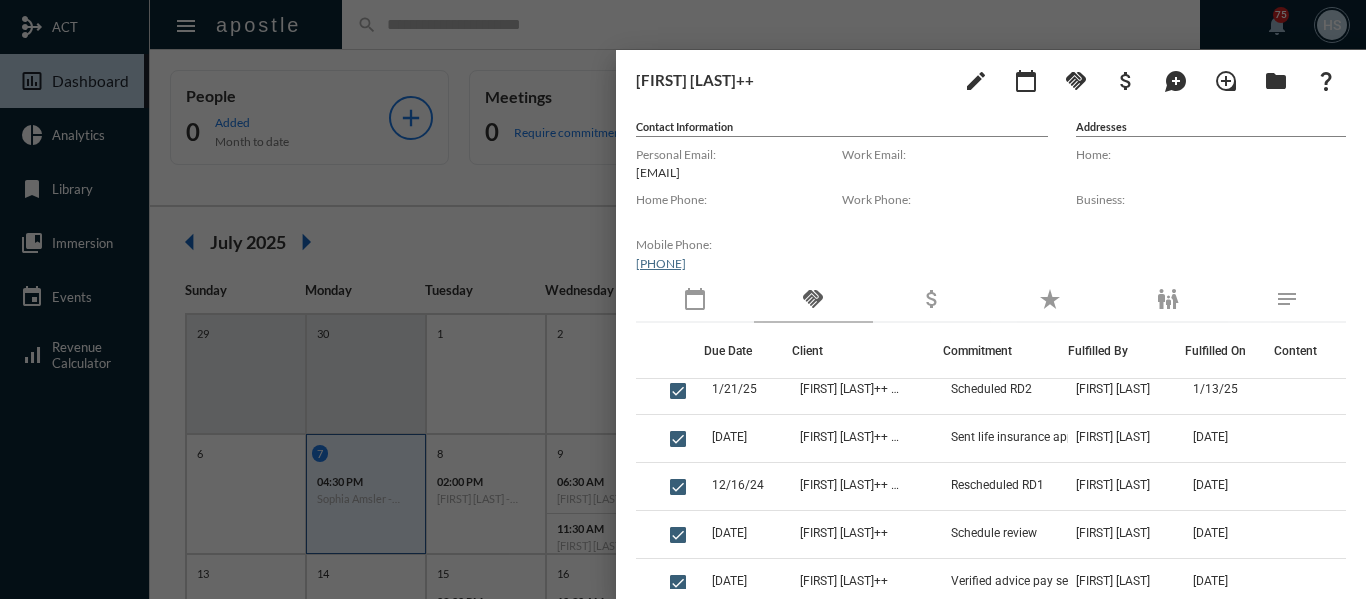 scroll, scrollTop: 0, scrollLeft: 0, axis: both 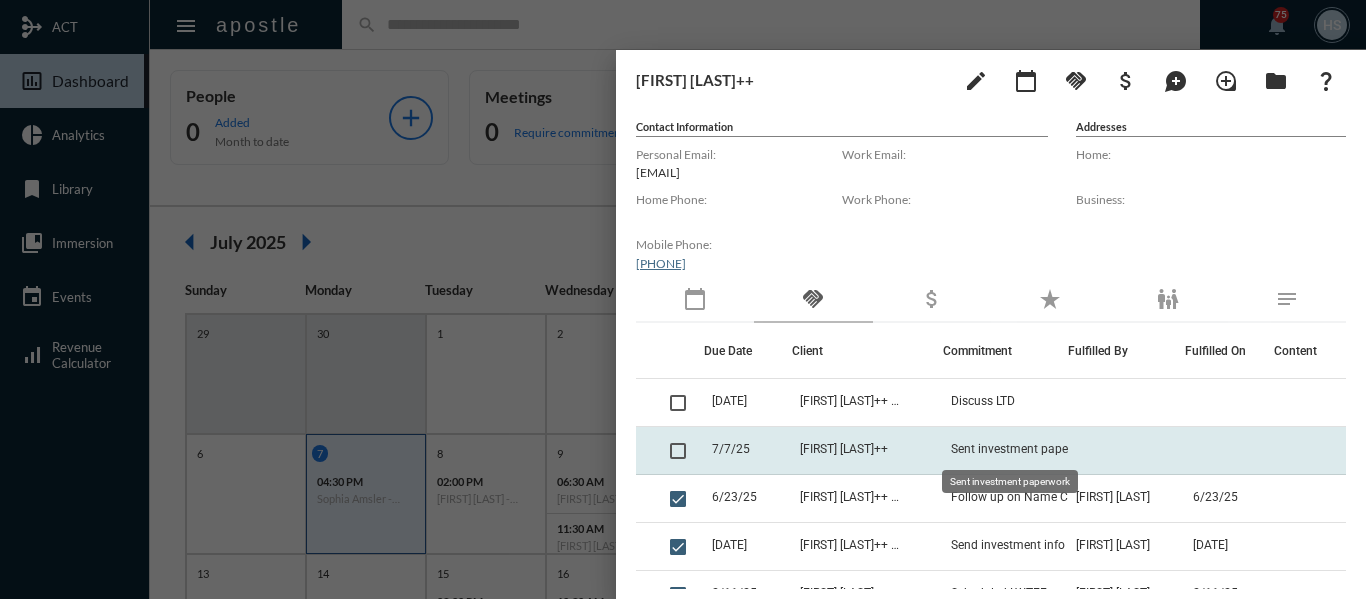 click on "Sent investment paperwork" at bounding box center (1024, 449) 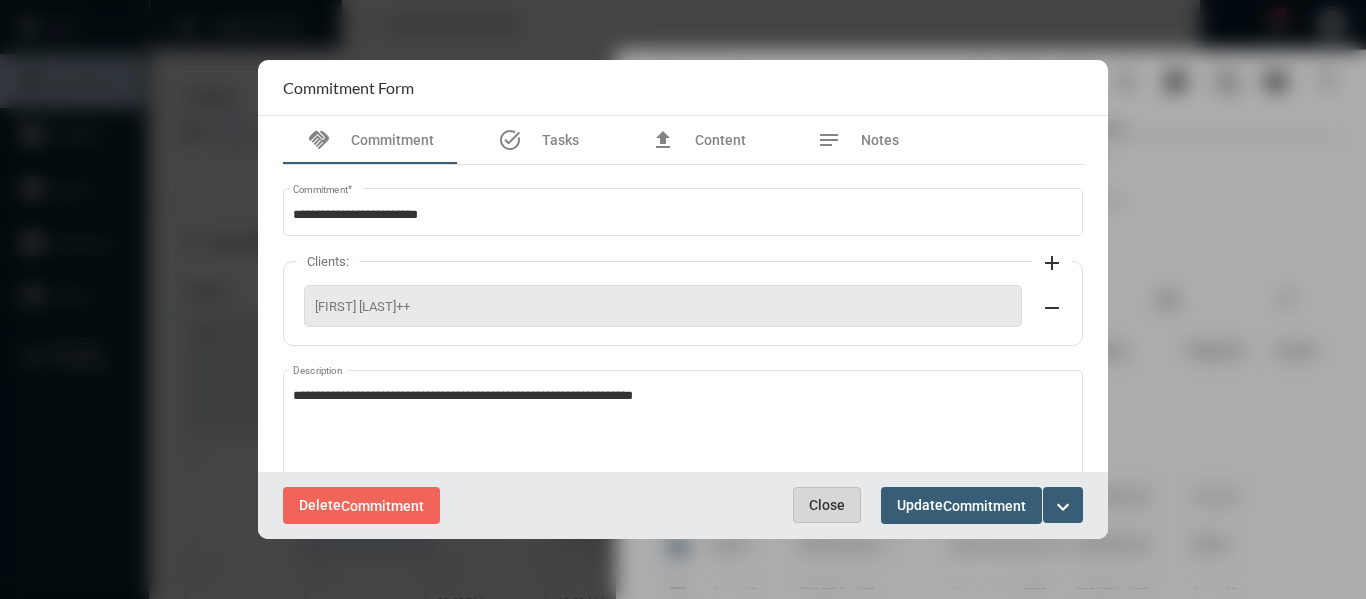 click on "Close" at bounding box center (827, 505) 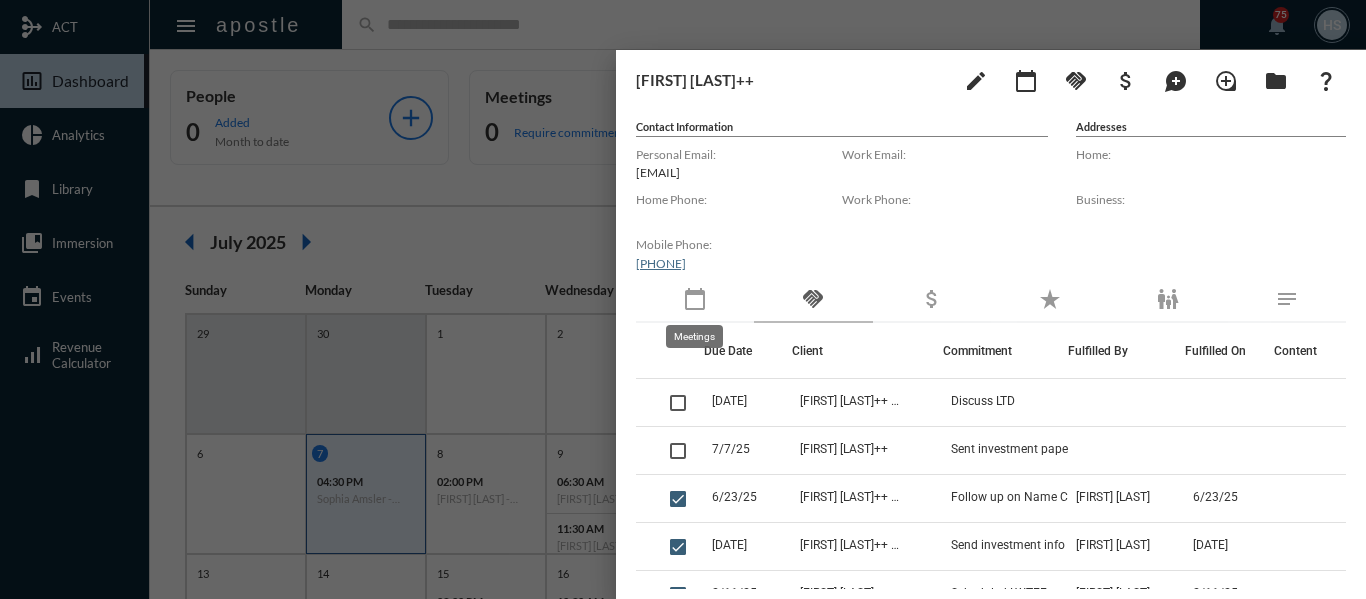 click on "calendar_today" at bounding box center (695, 299) 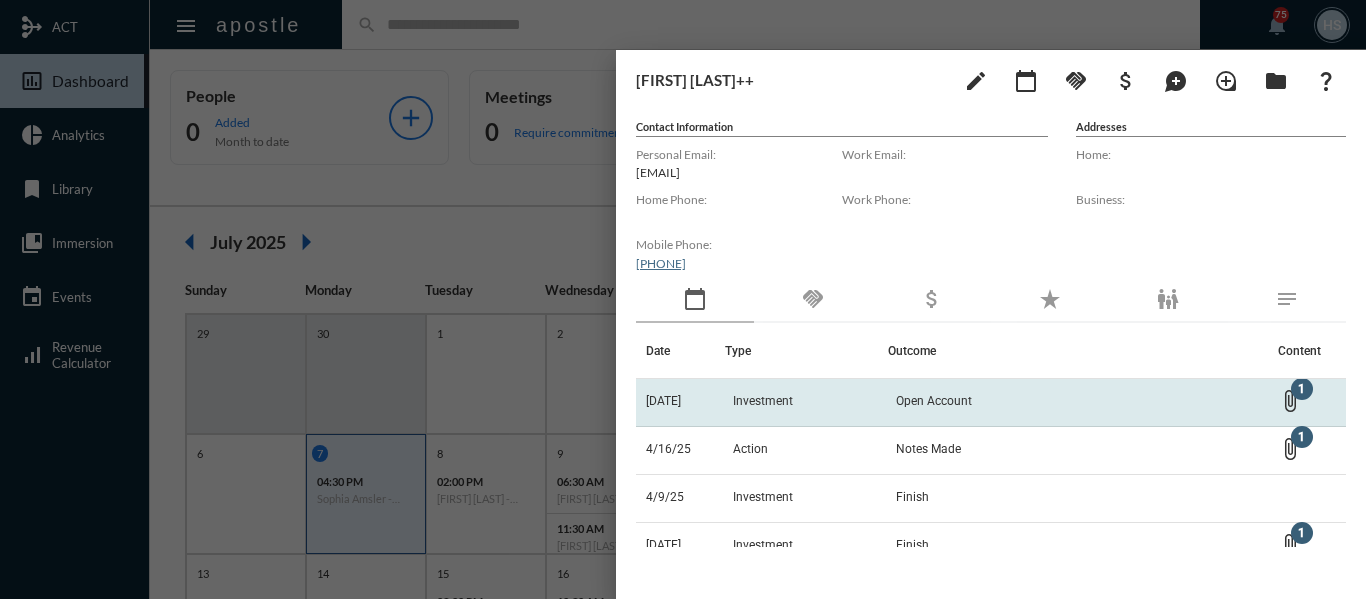 click on "Open Account" at bounding box center [934, 401] 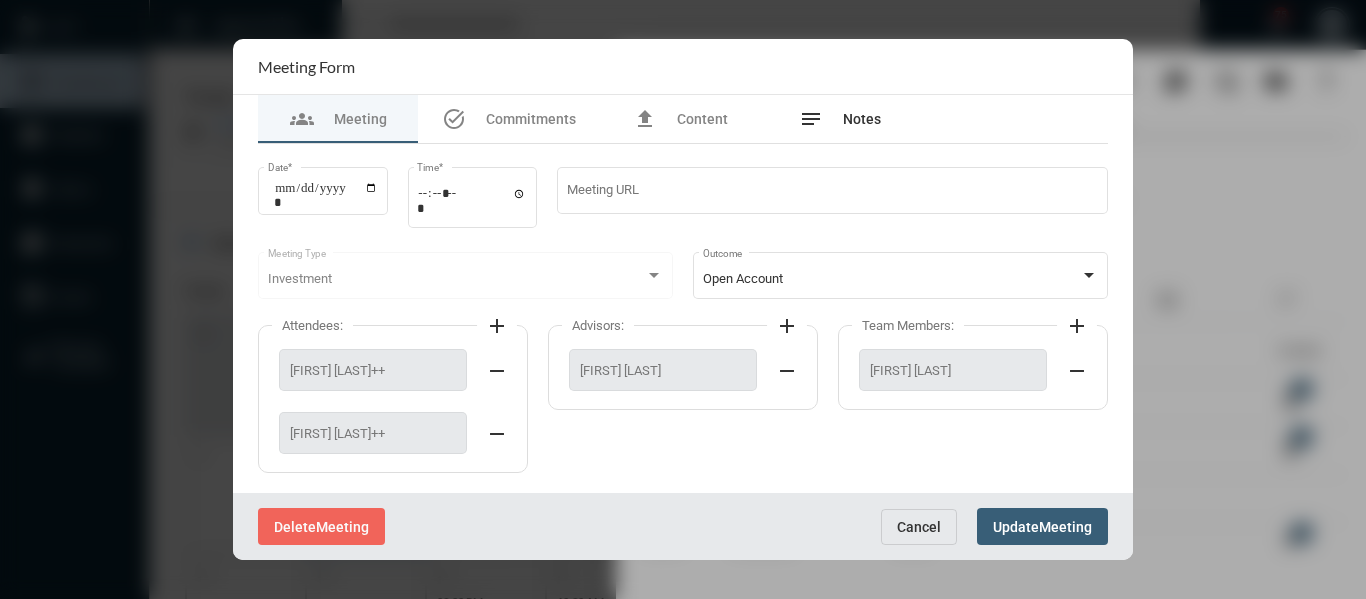 click on "notes Notes" at bounding box center (840, 119) 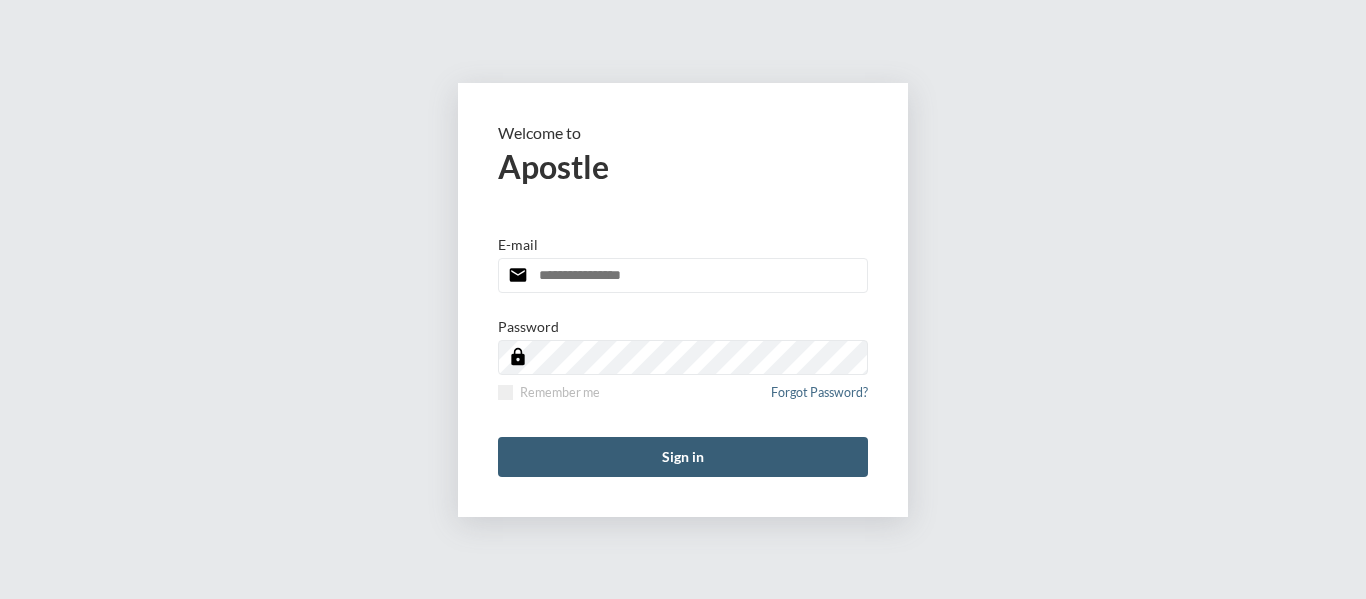 scroll, scrollTop: 0, scrollLeft: 0, axis: both 